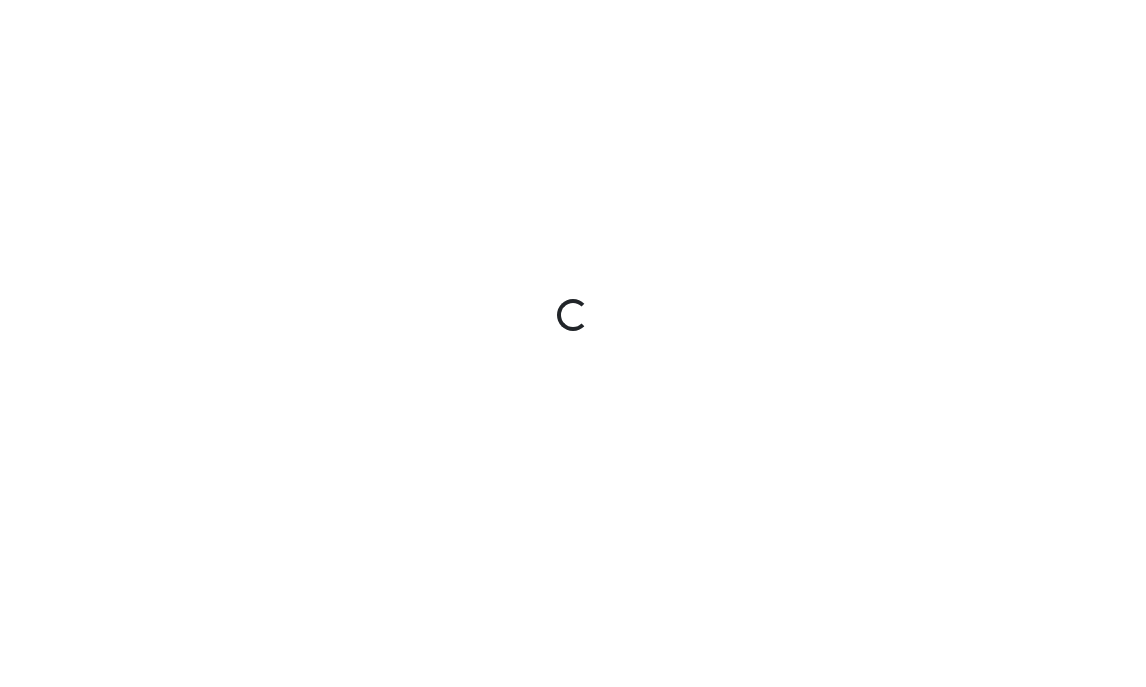 scroll, scrollTop: 0, scrollLeft: 0, axis: both 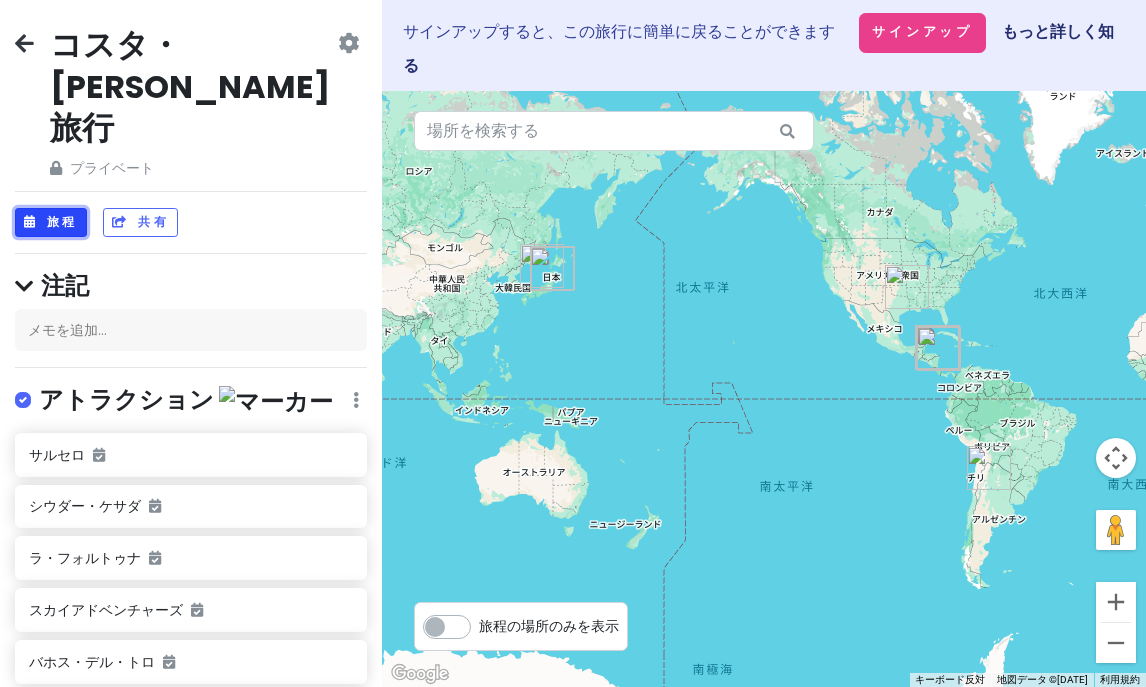 click on "旅程" at bounding box center [62, 222] 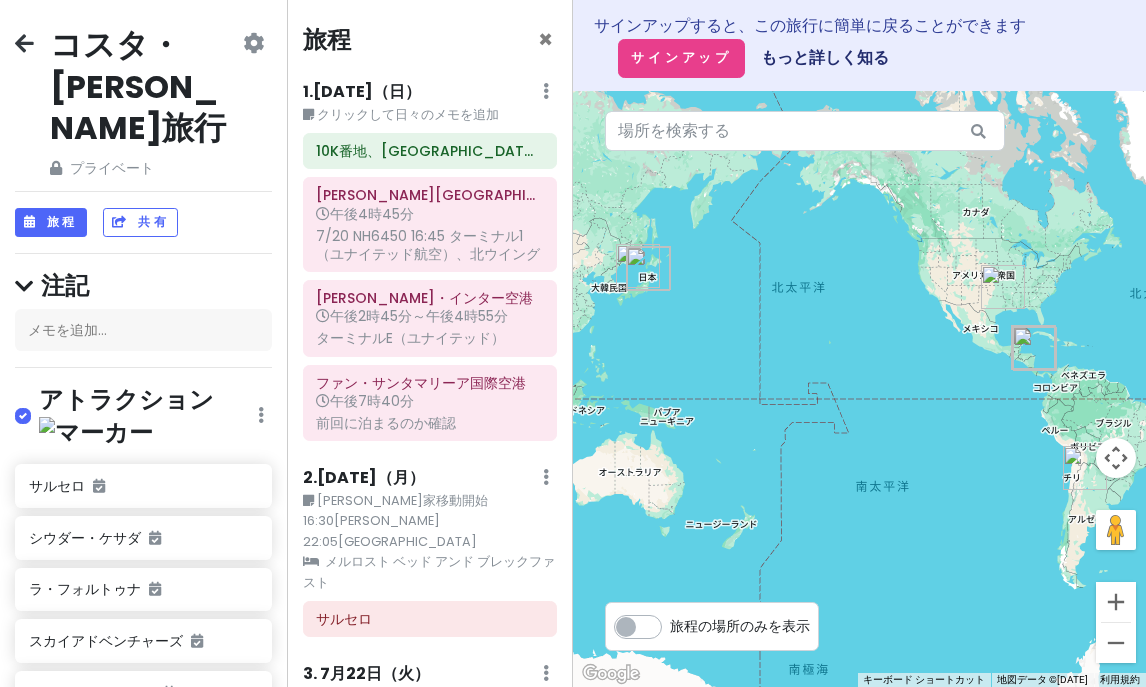click on "クリックして日々のメモを追加" at bounding box center [408, 114] 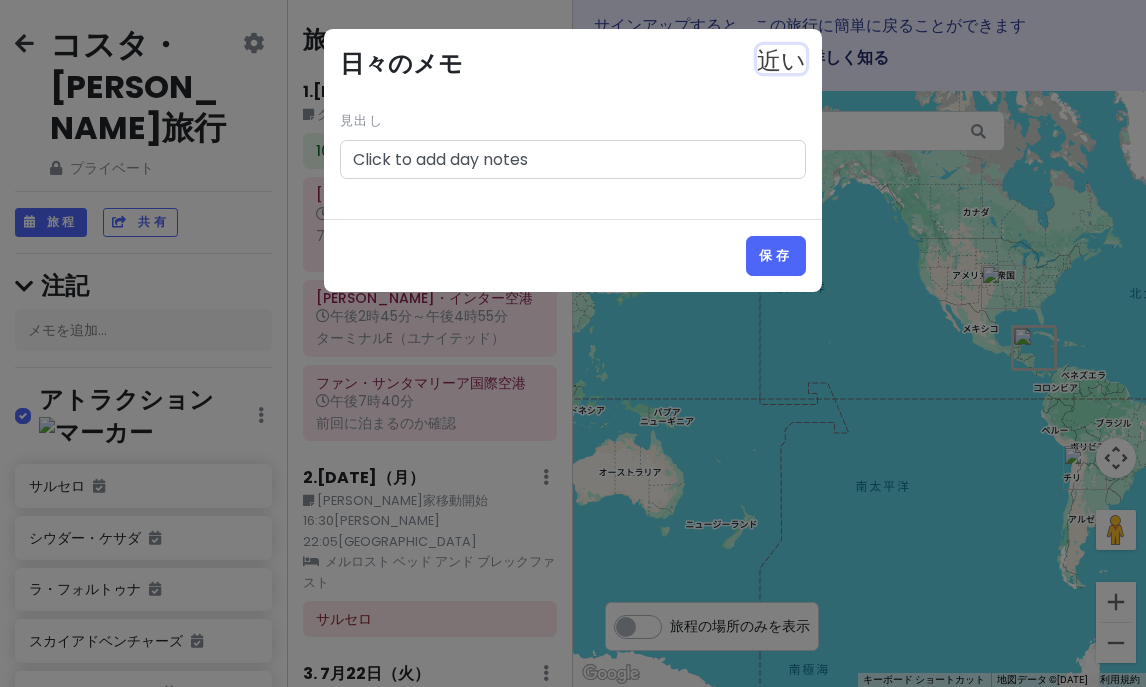 click on "近い" at bounding box center [781, 57] 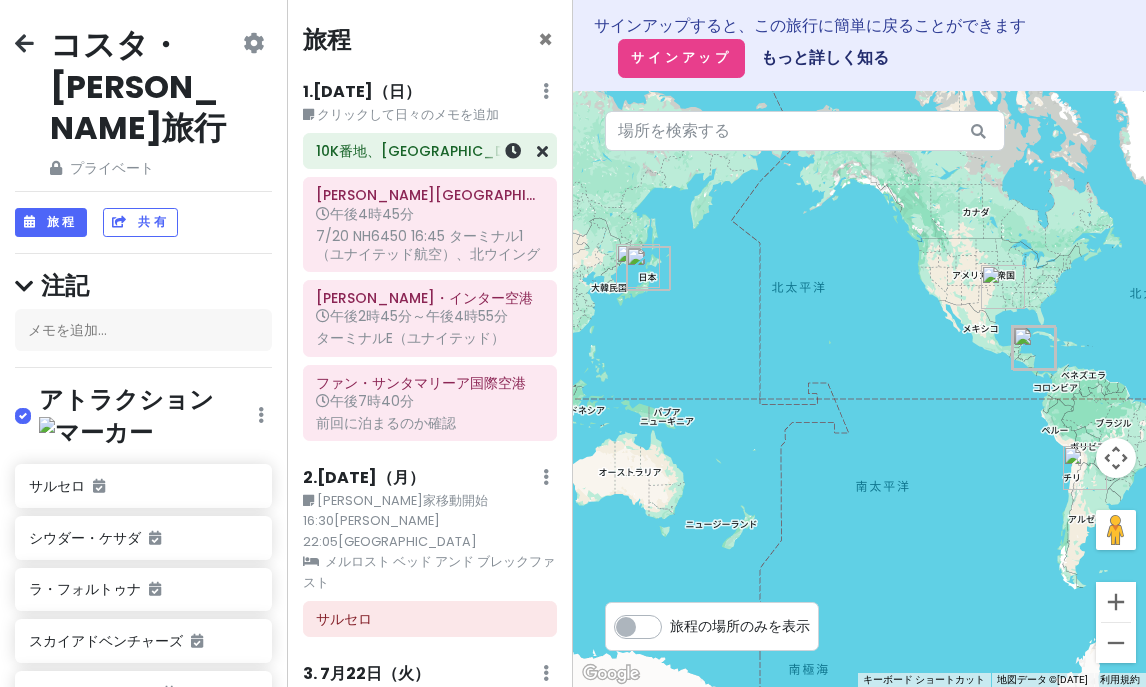 click on "10K番地、[GEOGRAPHIC_DATA]都市化地区、UTN前" at bounding box center [492, 151] 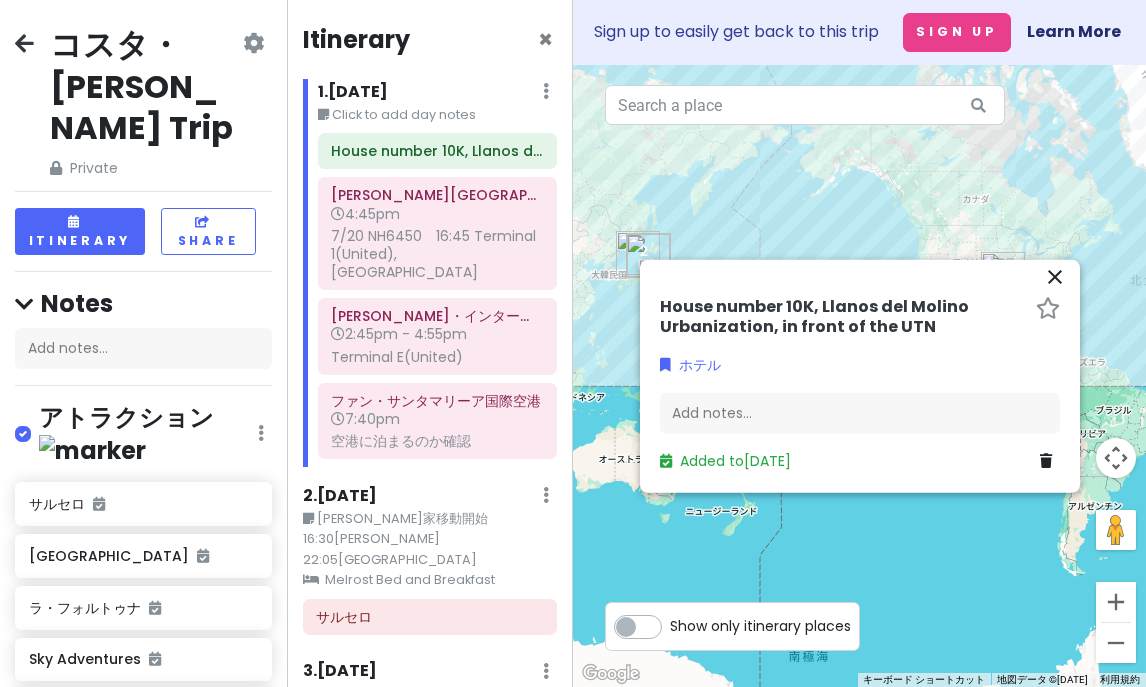 click on "Click to add day notes" at bounding box center (438, 115) 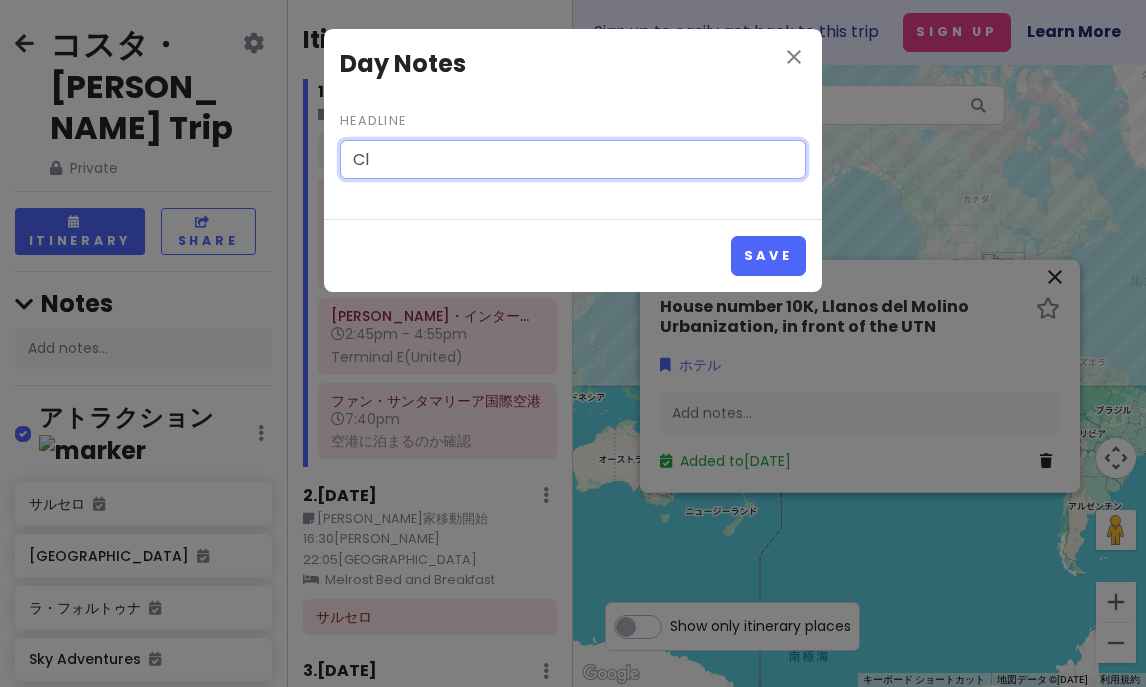 type on "C" 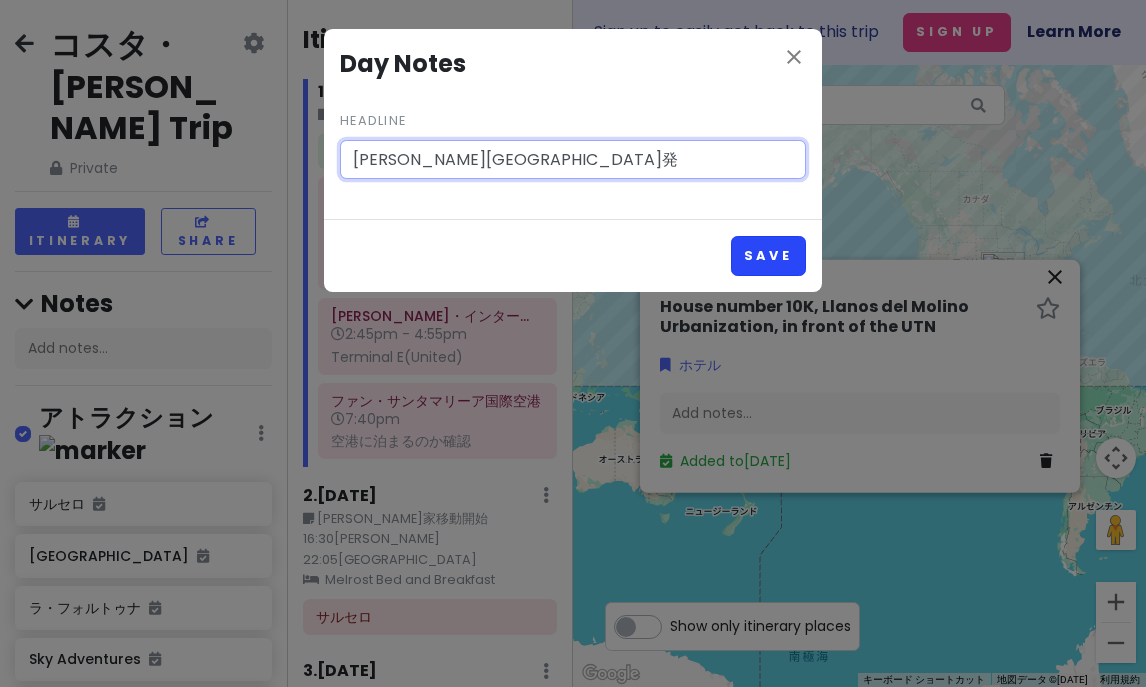 type on "[PERSON_NAME][GEOGRAPHIC_DATA]発" 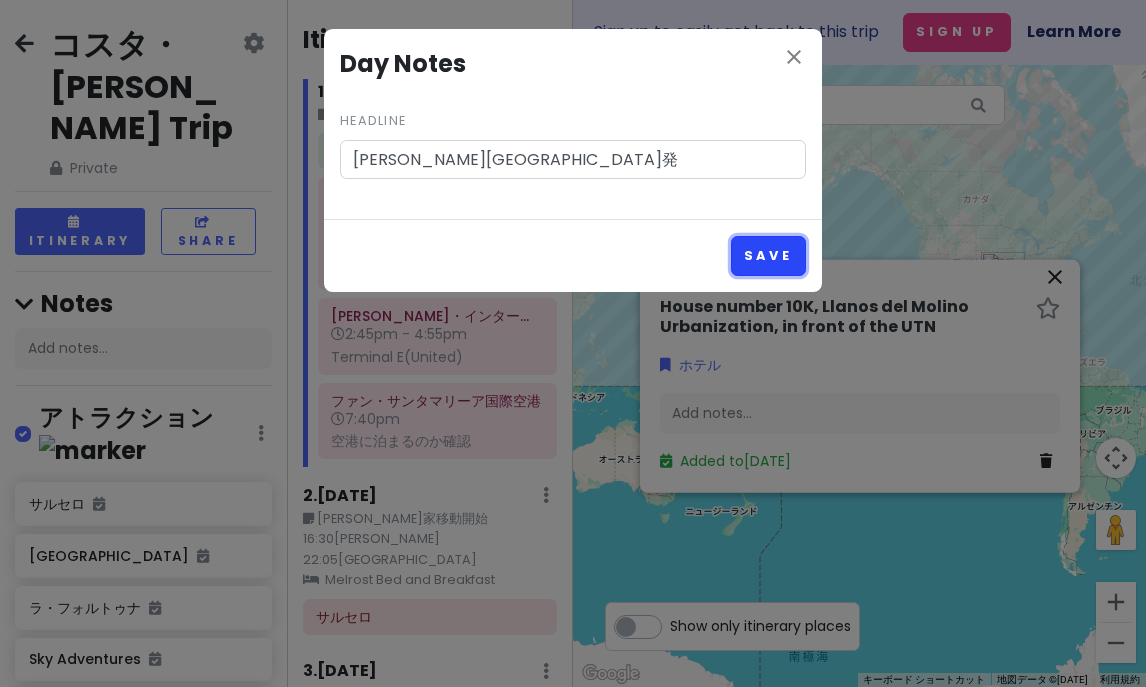 click on "Save" at bounding box center (768, 255) 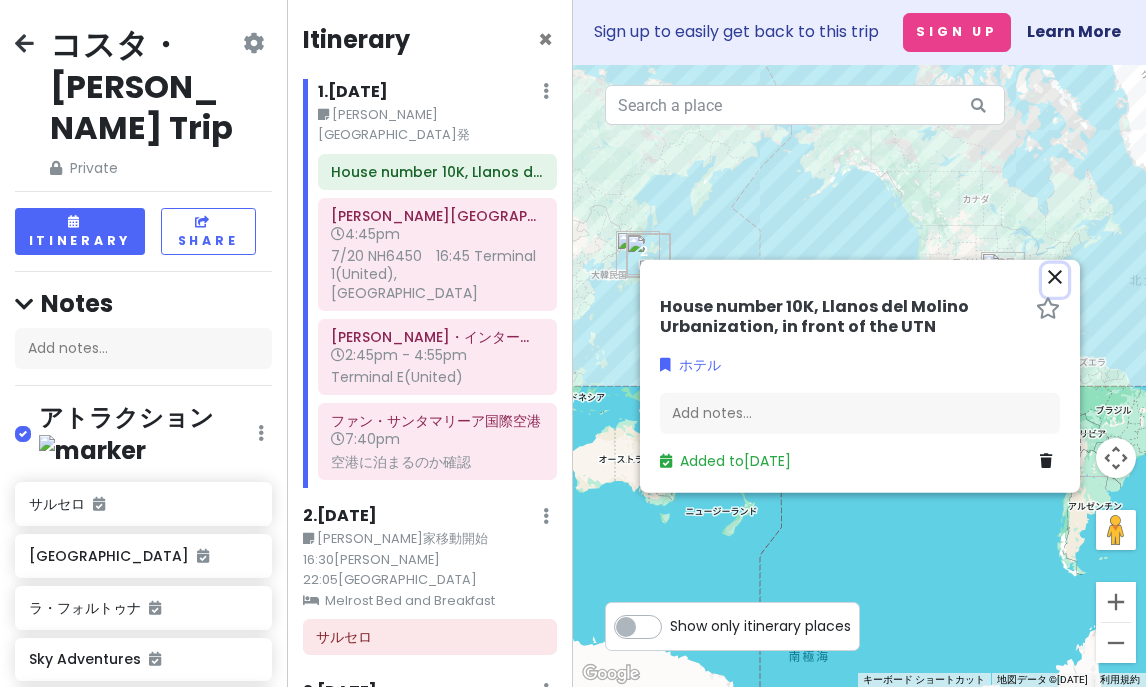 click on "close" at bounding box center [1055, 277] 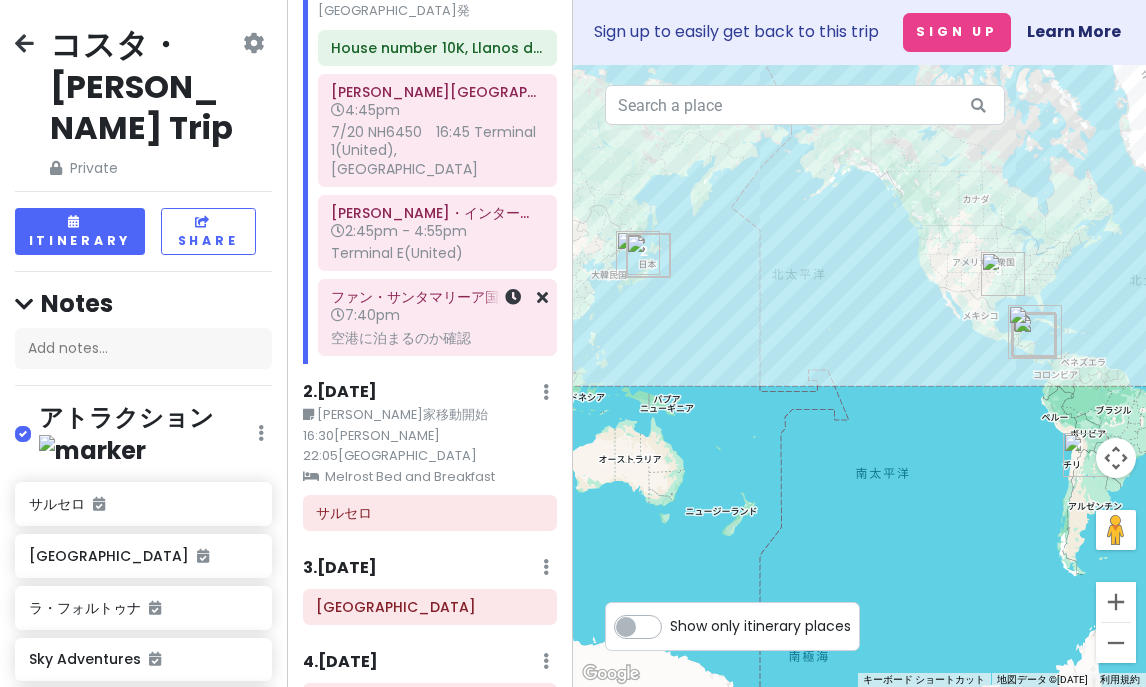 scroll, scrollTop: 0, scrollLeft: 0, axis: both 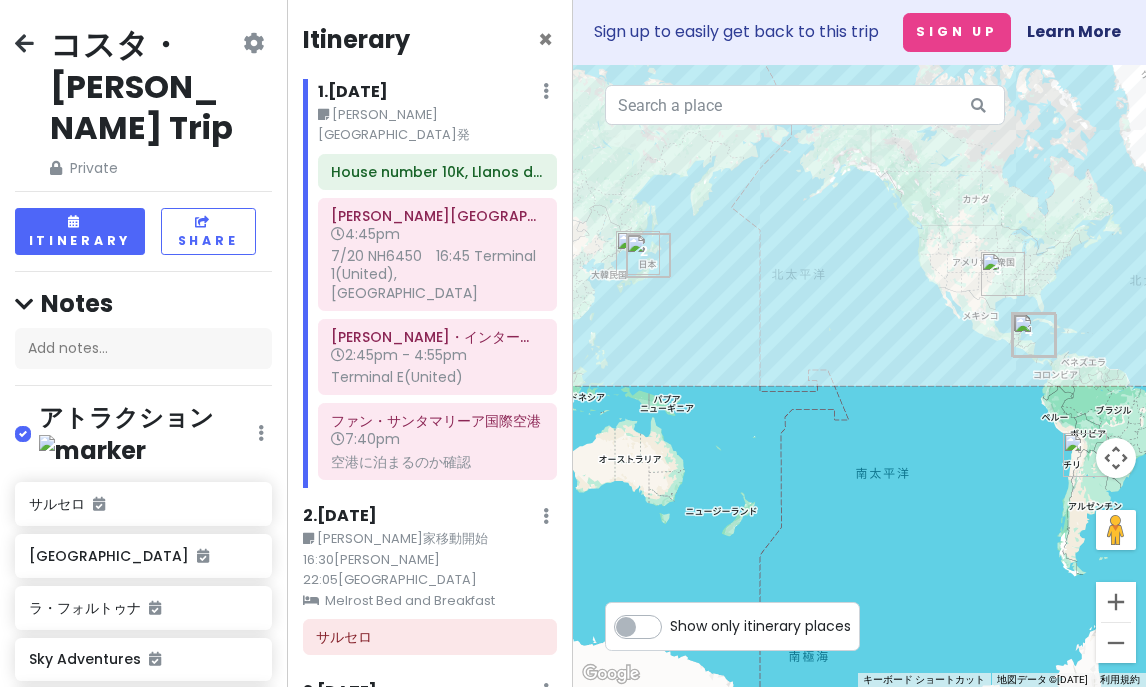 click on "[PERSON_NAME][GEOGRAPHIC_DATA]発" at bounding box center (438, 125) 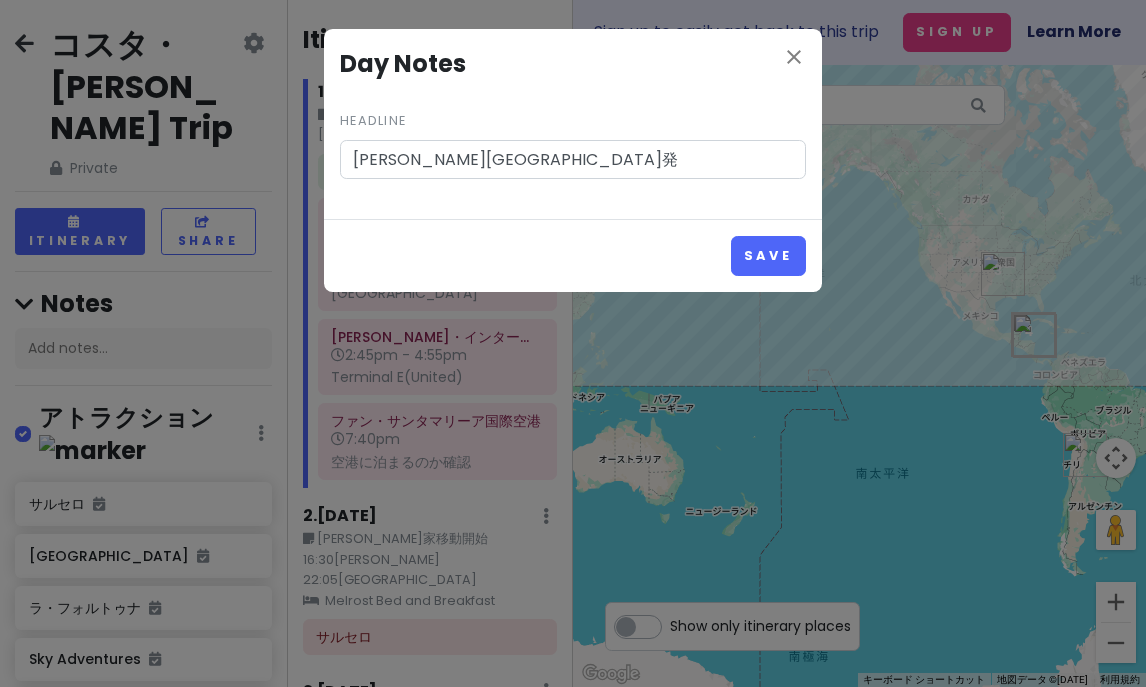 drag, startPoint x: 492, startPoint y: 161, endPoint x: 324, endPoint y: 149, distance: 168.42802 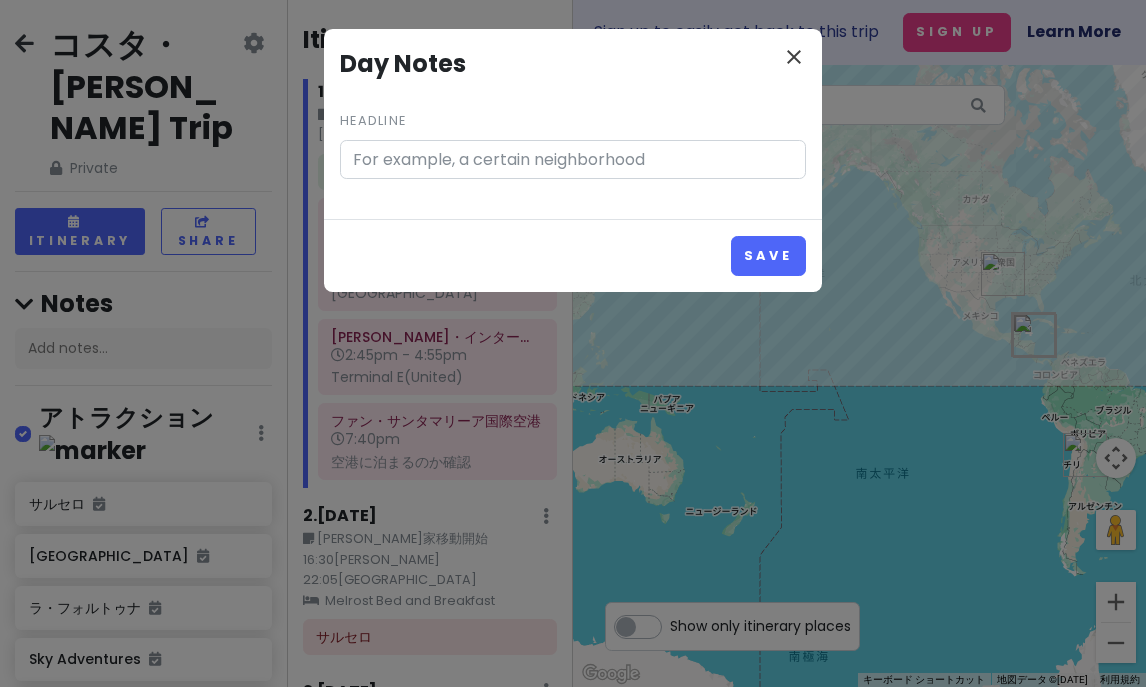 type 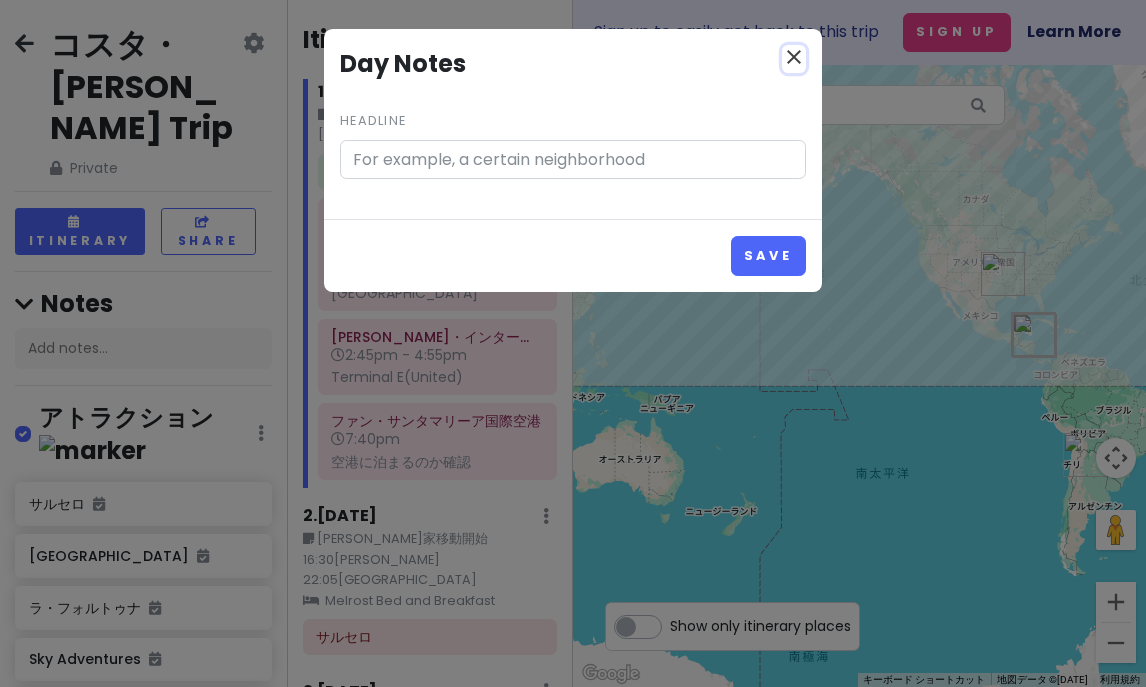 click on "close" at bounding box center [794, 57] 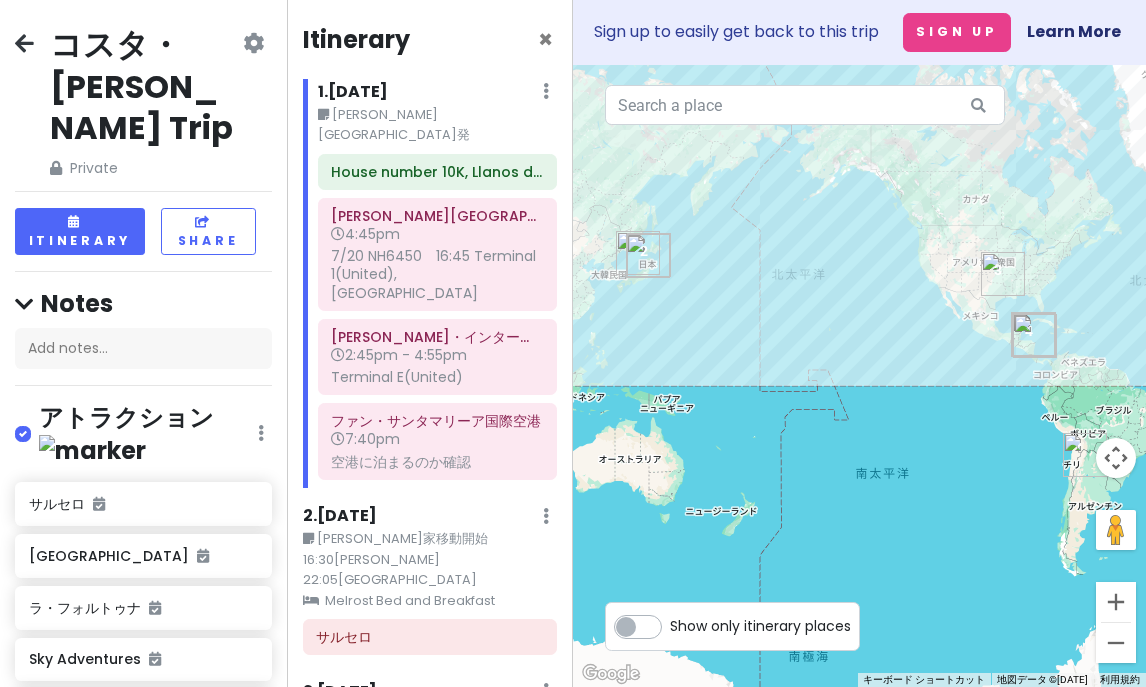 click on "[PERSON_NAME][GEOGRAPHIC_DATA]発" at bounding box center (438, 125) 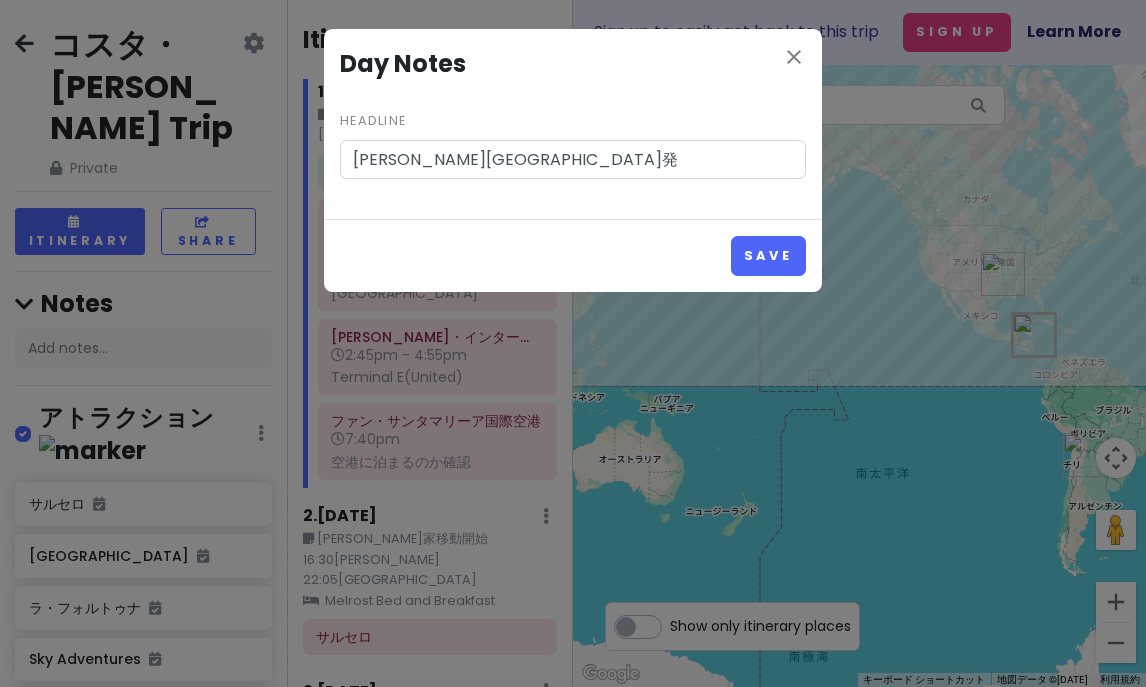 drag, startPoint x: 442, startPoint y: 156, endPoint x: 335, endPoint y: 162, distance: 107.16809 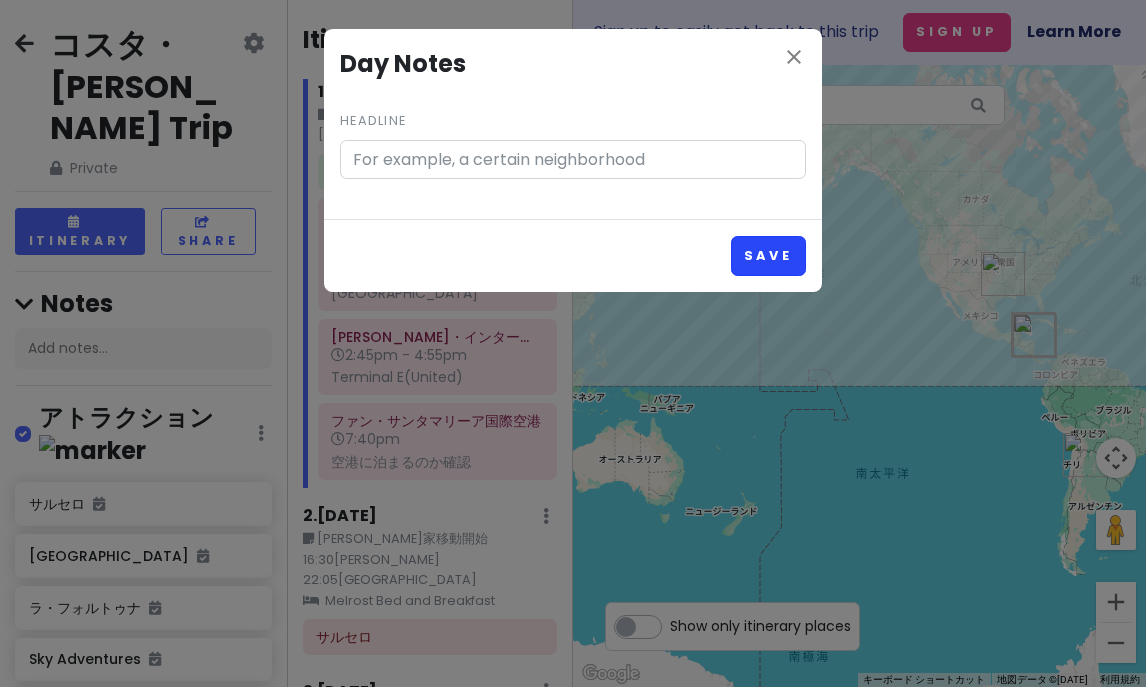 type 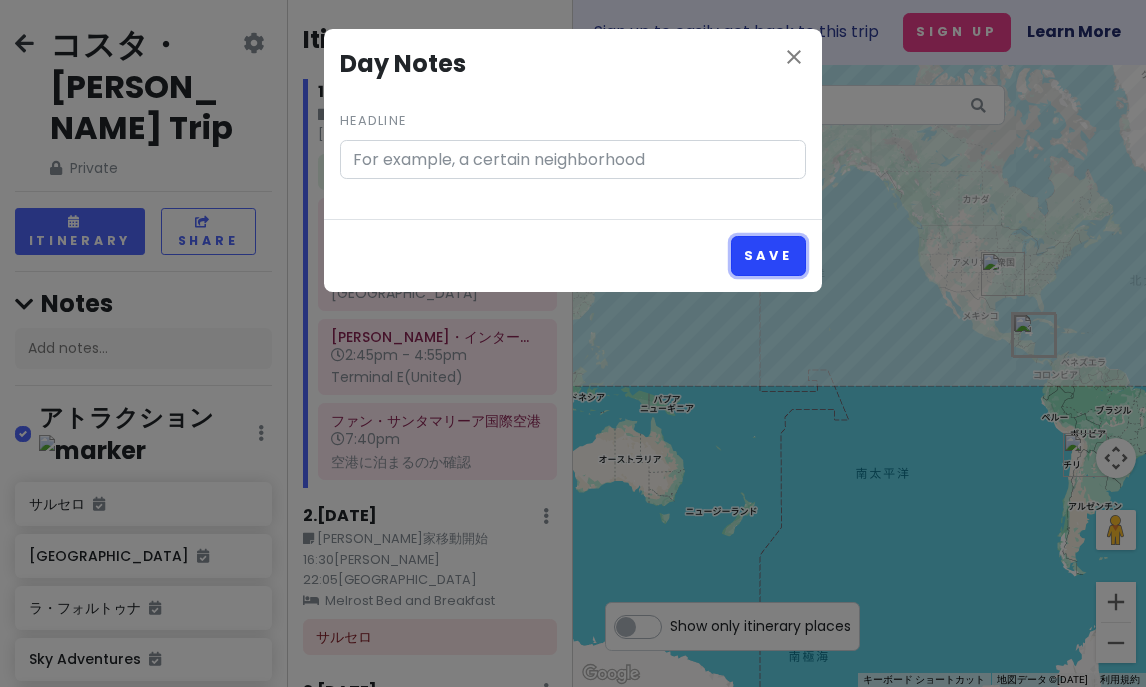 click on "Save" at bounding box center (768, 255) 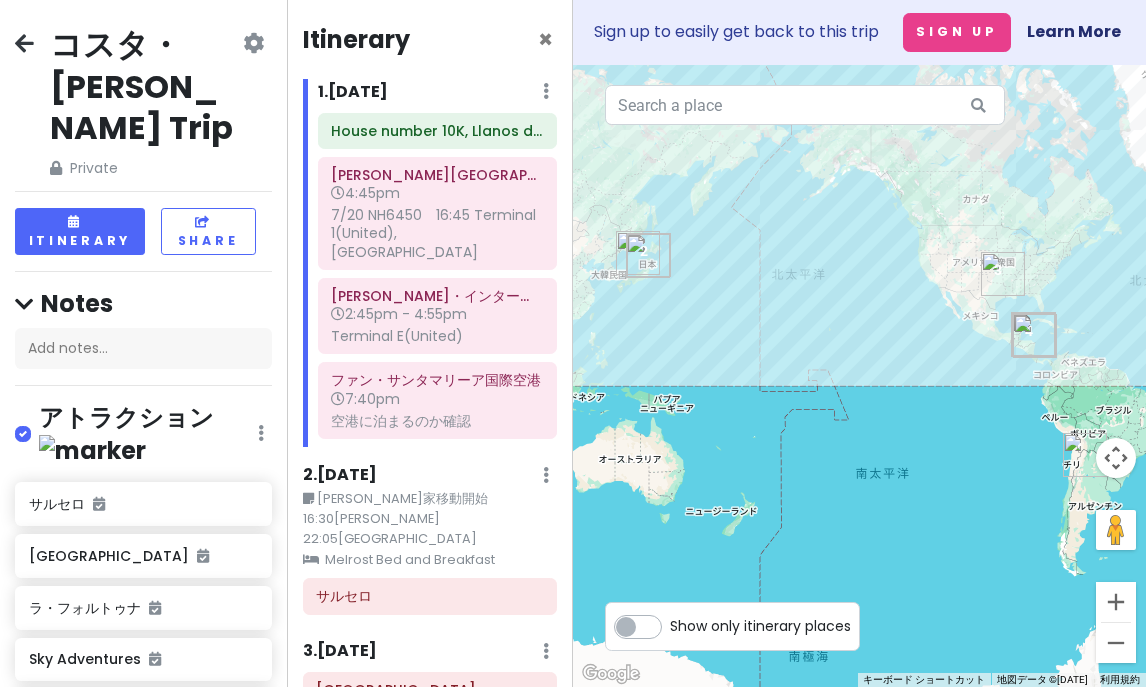 click at bounding box center (546, 91) 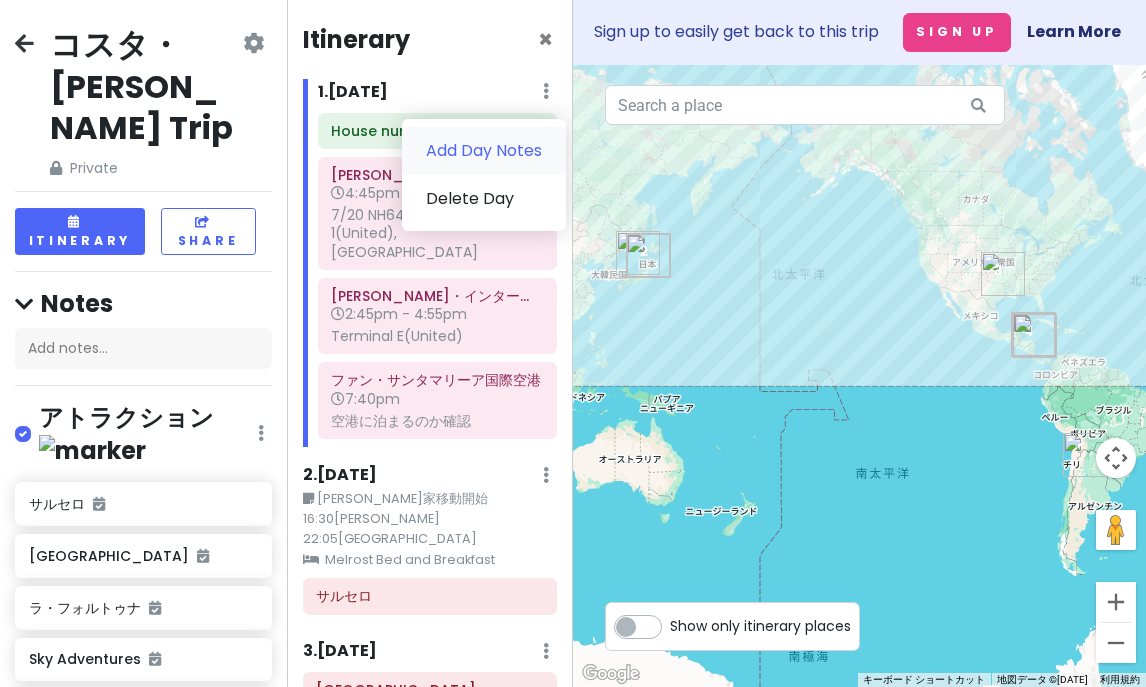 click on "Add Day Notes" at bounding box center (484, 151) 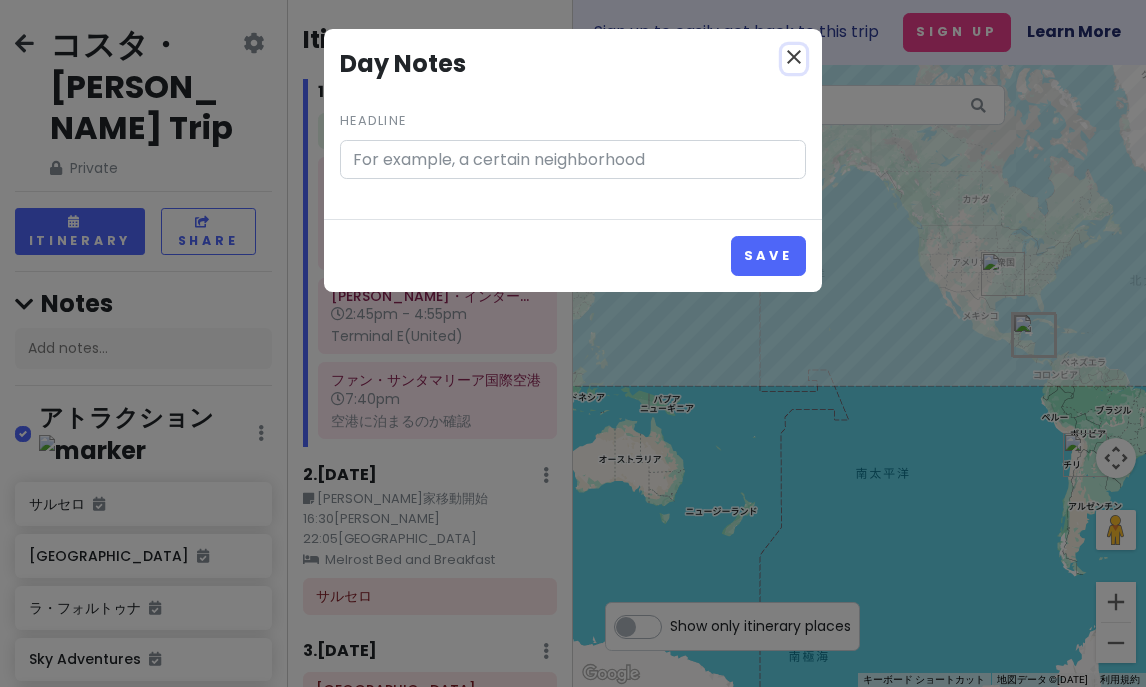 click on "close" at bounding box center (794, 57) 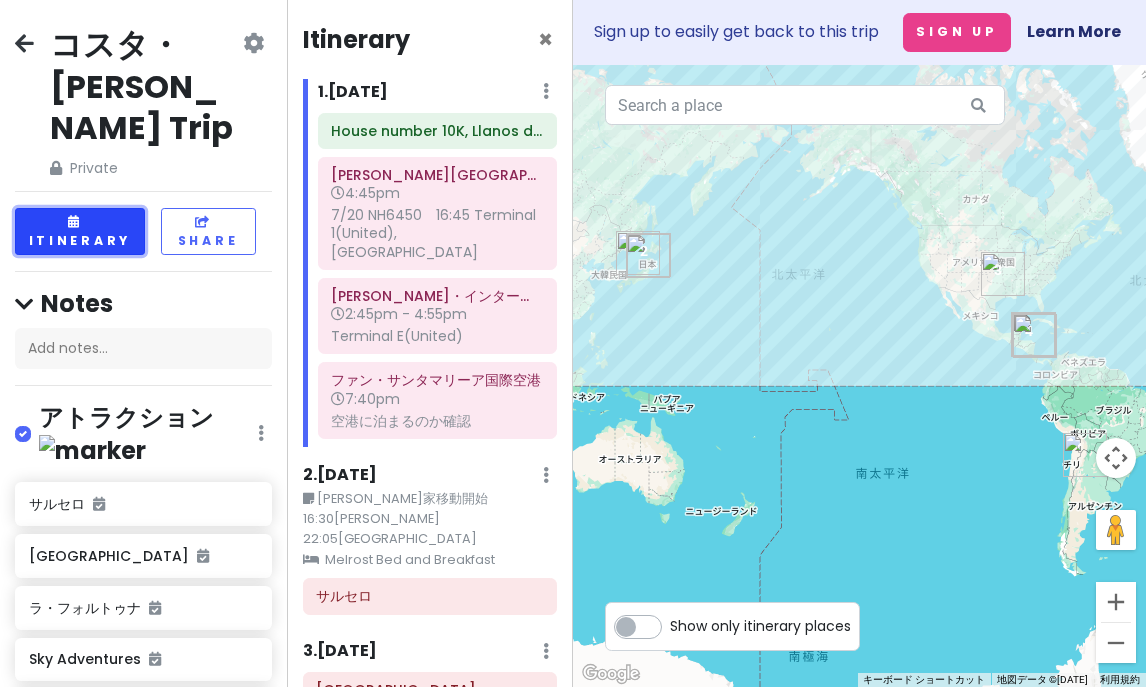 click on "Itinerary" at bounding box center (80, 231) 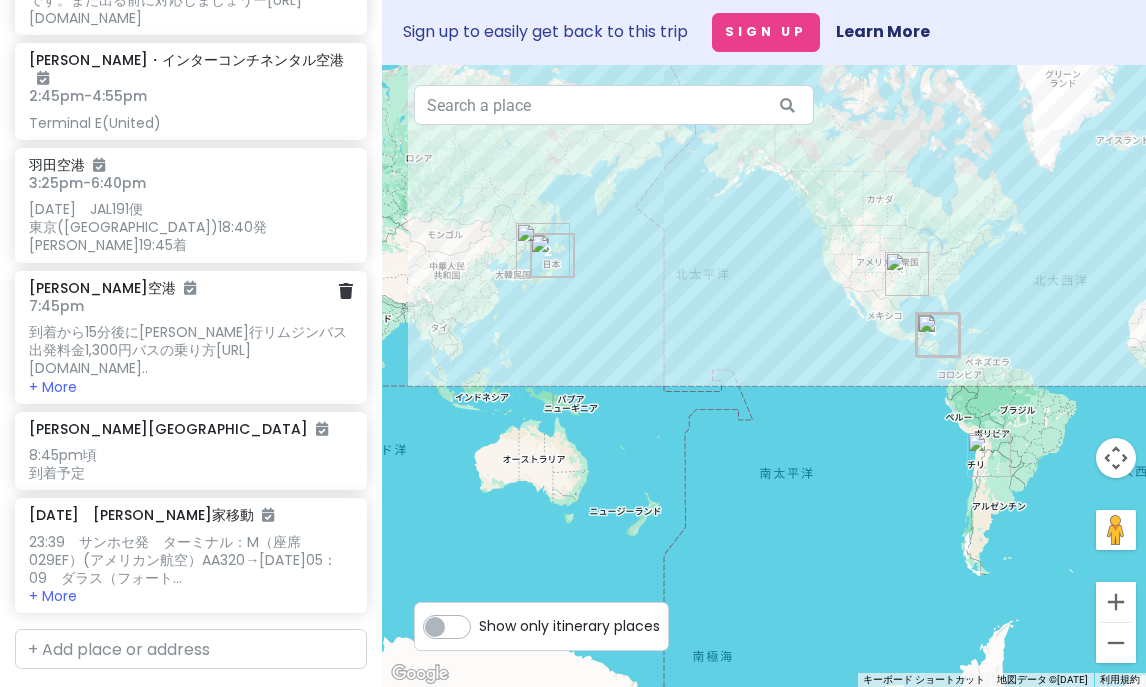 scroll, scrollTop: 2559, scrollLeft: 0, axis: vertical 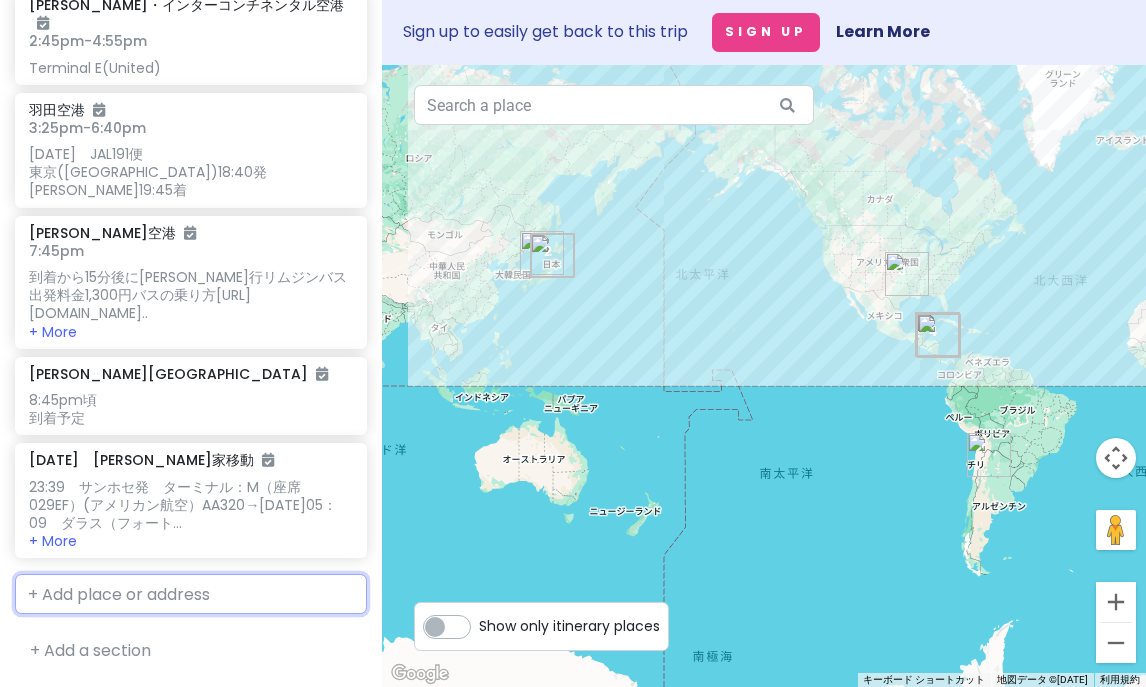 click at bounding box center (191, 594) 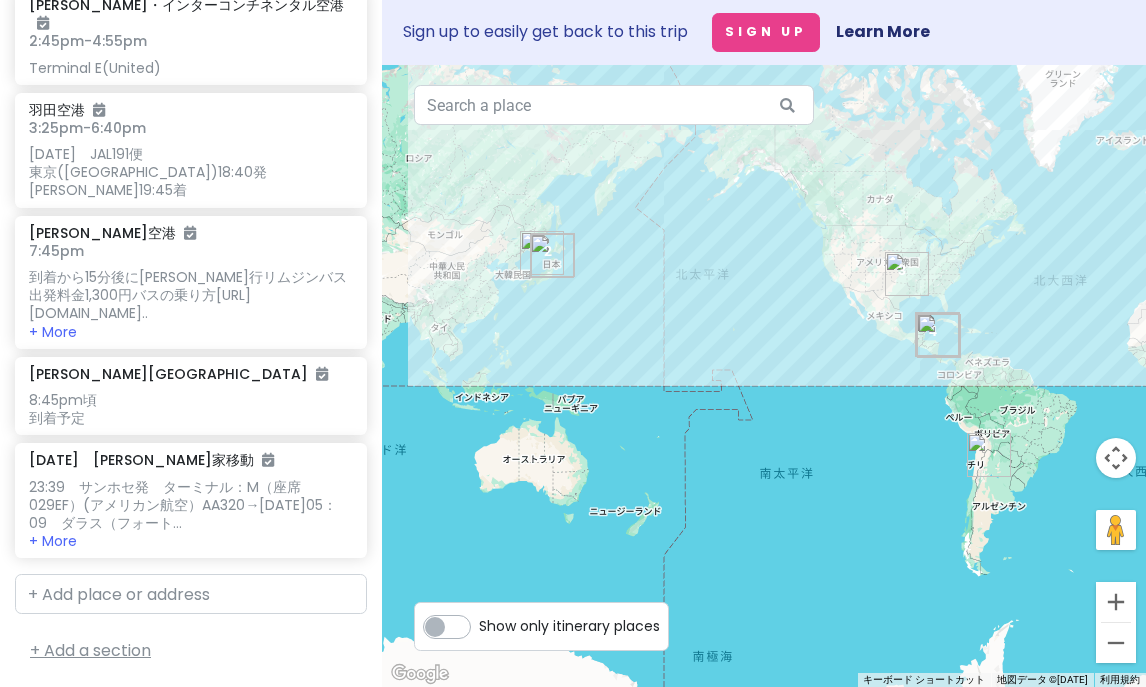 click on "+ Add a section" at bounding box center [90, 650] 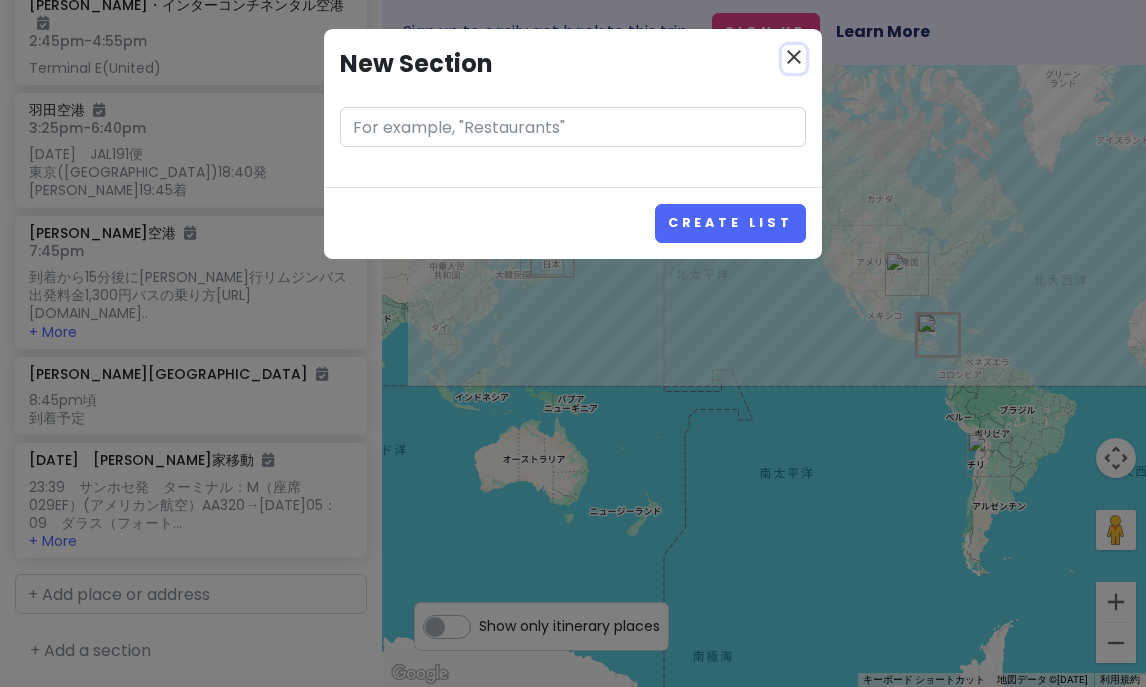 click on "close" at bounding box center [794, 57] 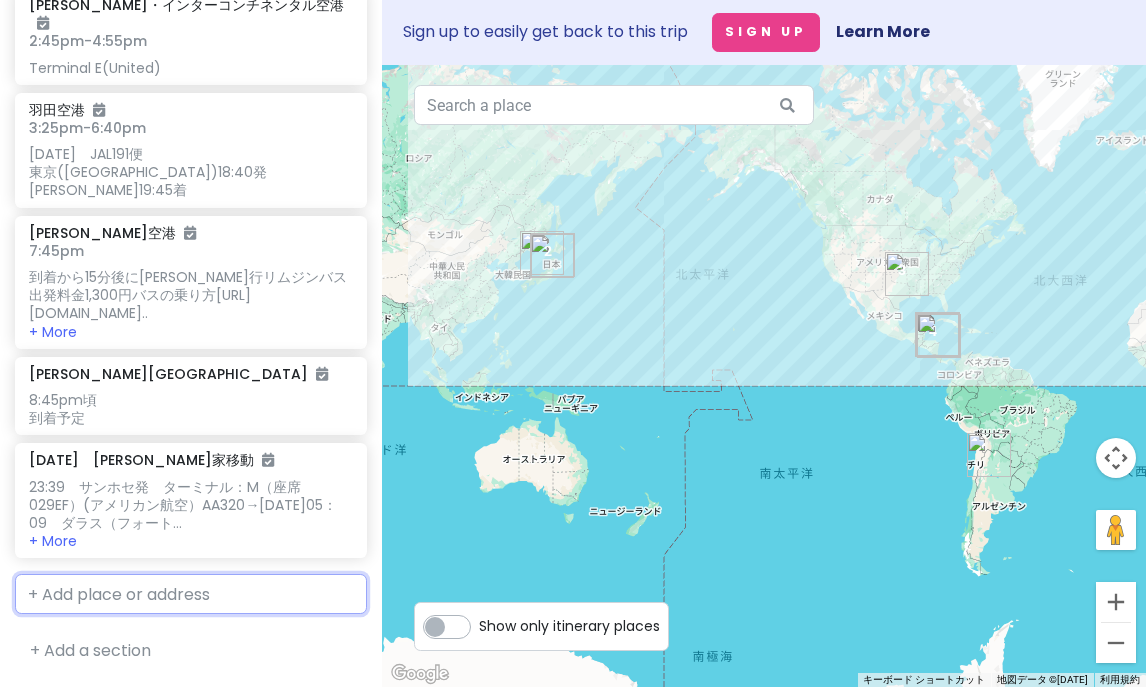 click at bounding box center (191, 594) 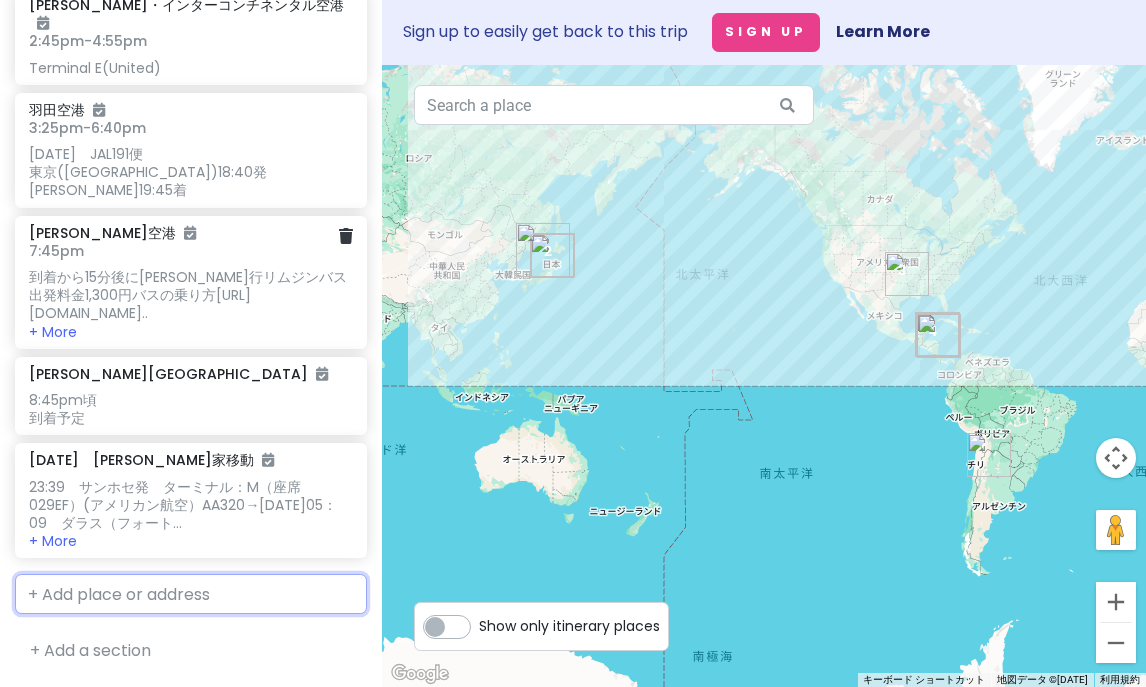 click on "[PERSON_NAME][GEOGRAPHIC_DATA]pm 到着から15分後に[PERSON_NAME]行リムジンバス出発
料金1,300円
バスの乗り方
[URL][DOMAIN_NAME].. + More" at bounding box center (191, 282) 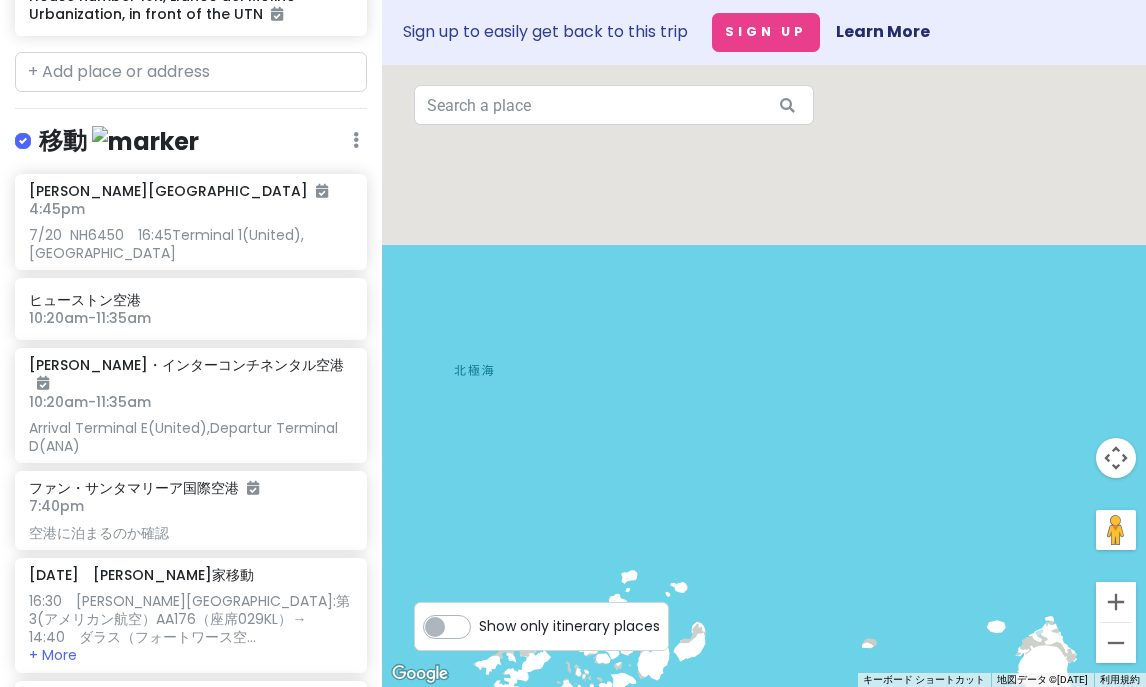 scroll, scrollTop: 1630, scrollLeft: 0, axis: vertical 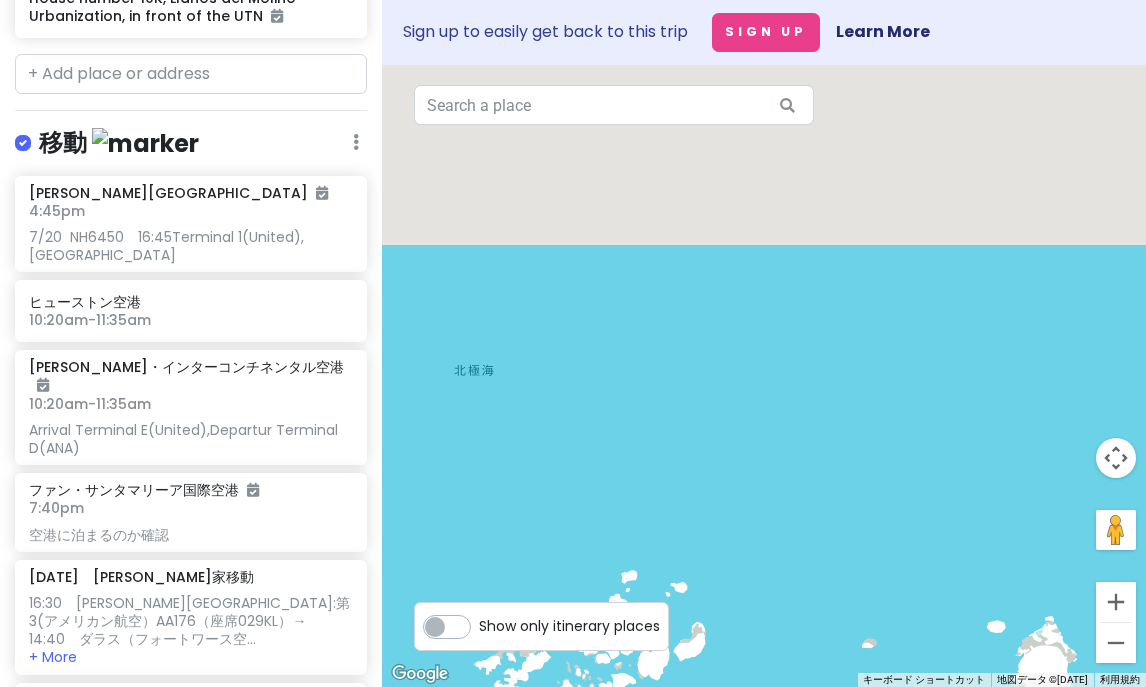 click on "移動   Edit Reorder Delete List" at bounding box center (191, 147) 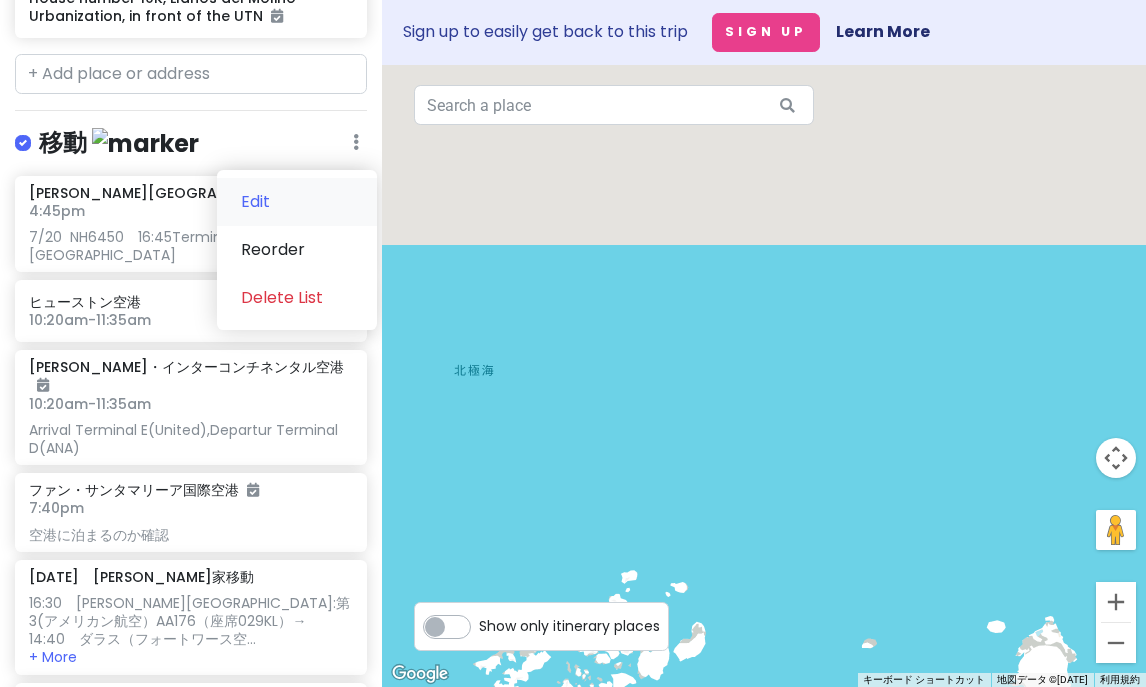 click on "Edit" at bounding box center (297, 202) 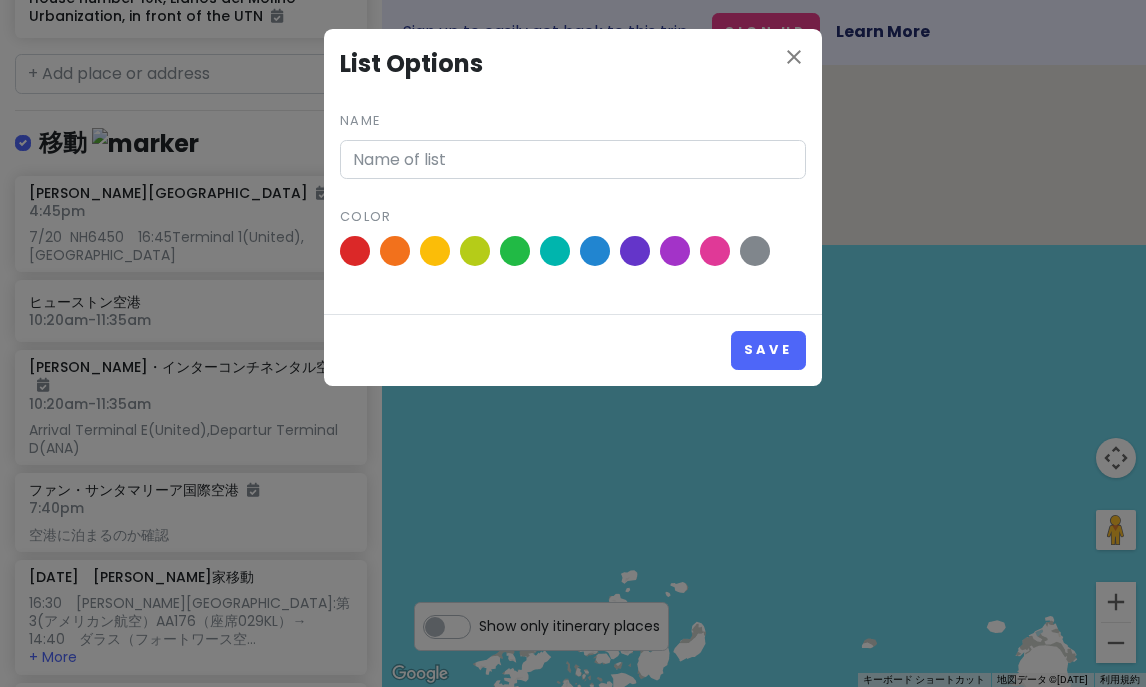 type on "移動" 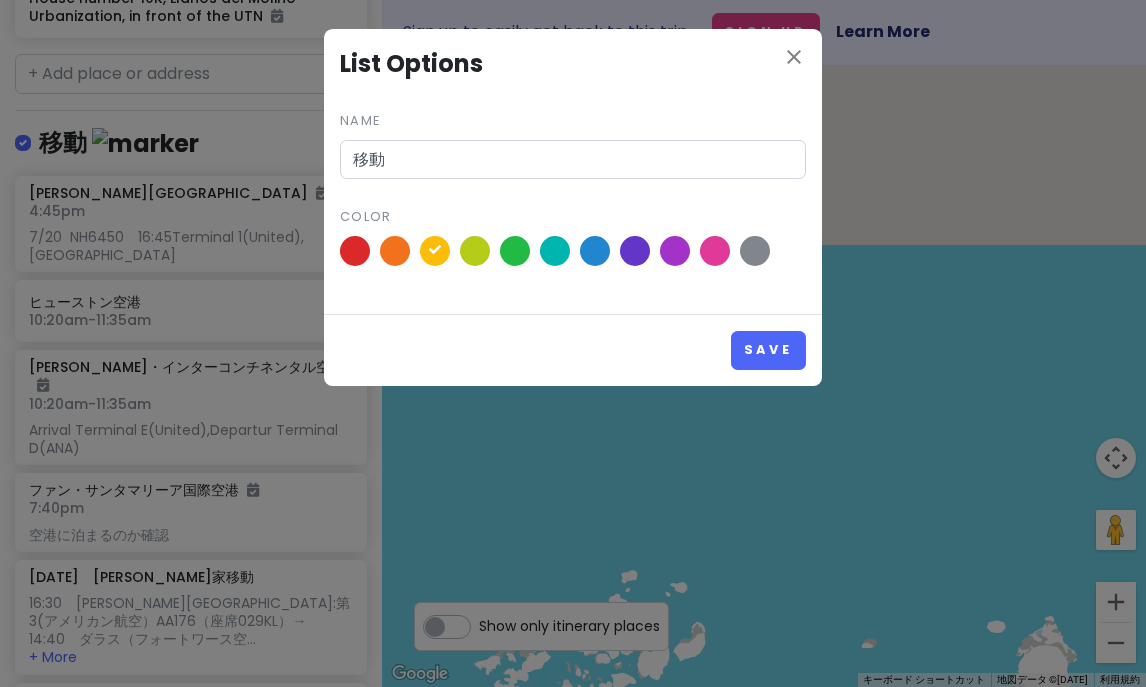 click on "close List Options Name 移動 Color" at bounding box center [573, 171] 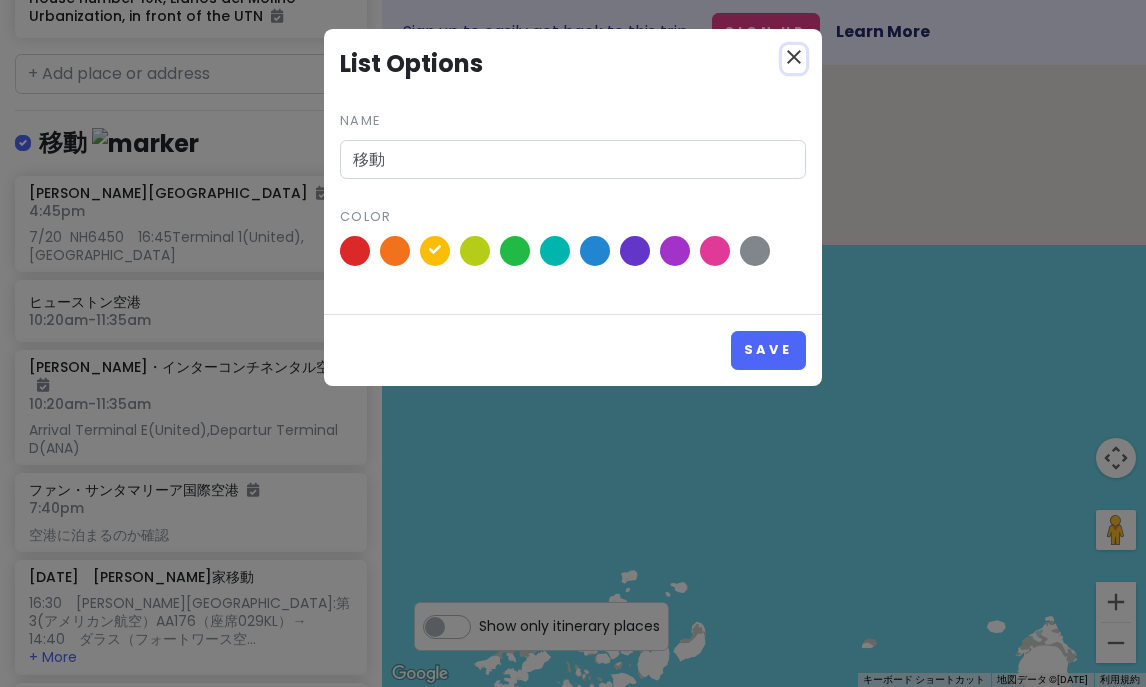 click on "close" at bounding box center (794, 57) 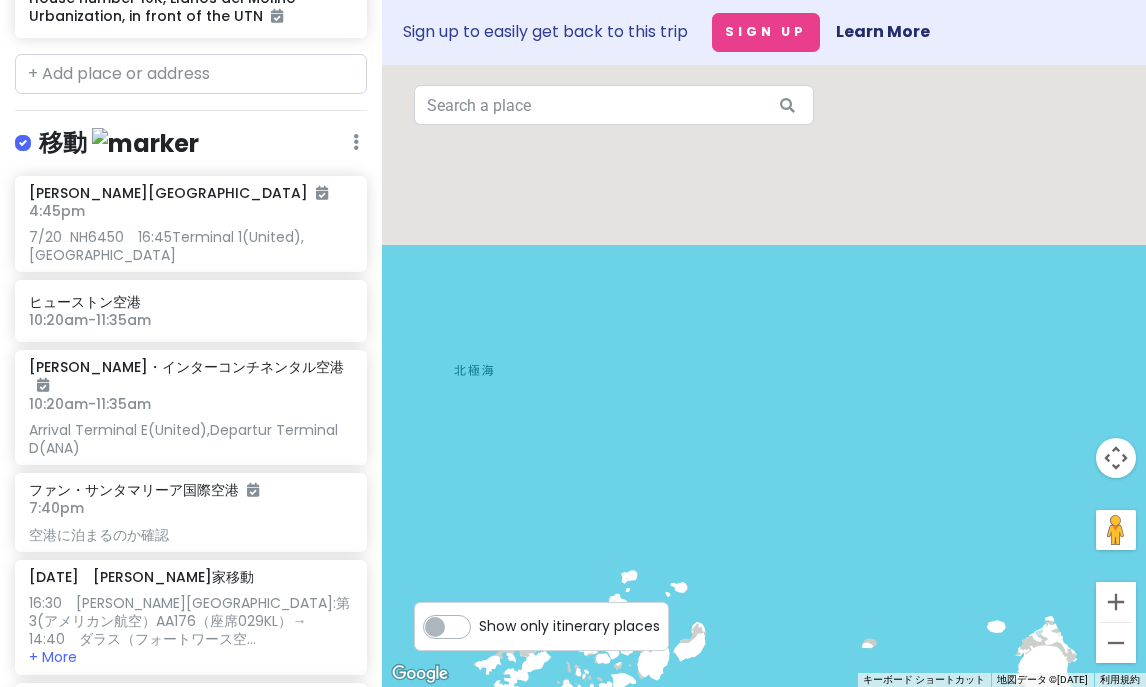 click at bounding box center (356, -1231) 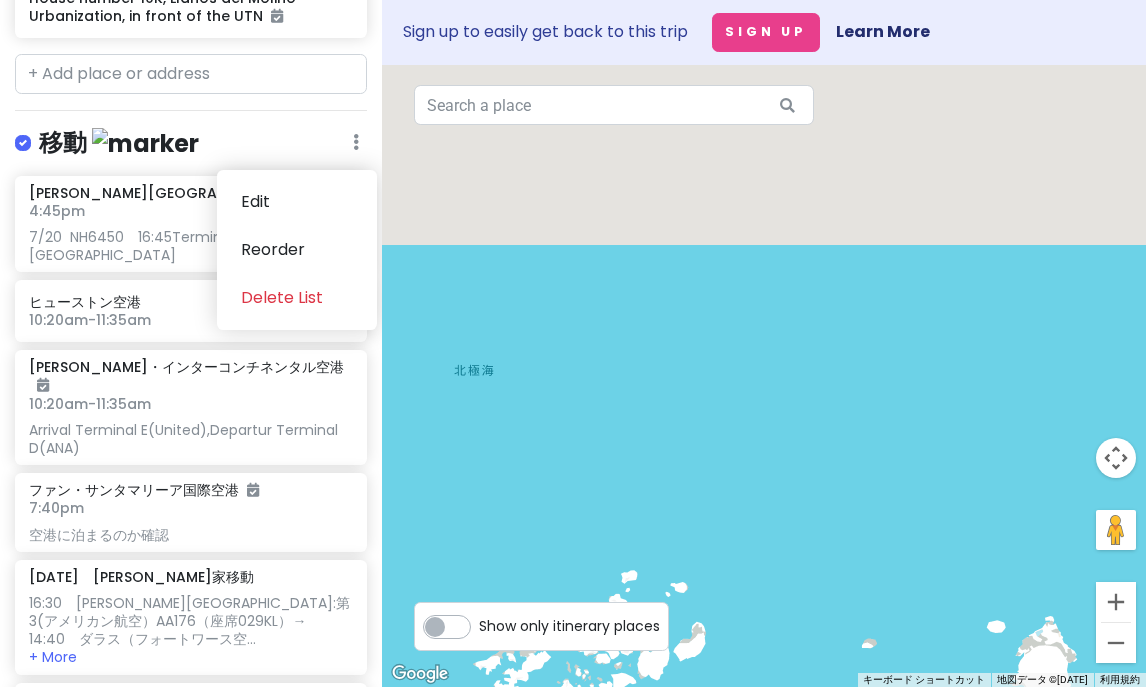click on "移動   Edit Reorder Delete List" at bounding box center [191, 147] 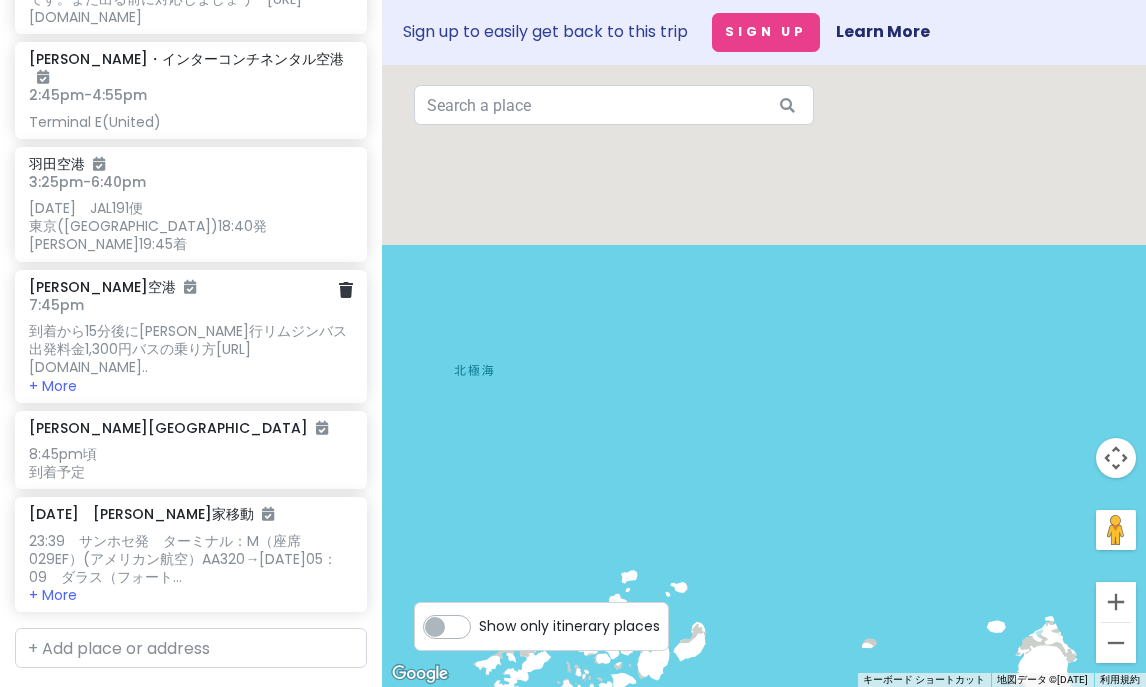 scroll, scrollTop: 2559, scrollLeft: 0, axis: vertical 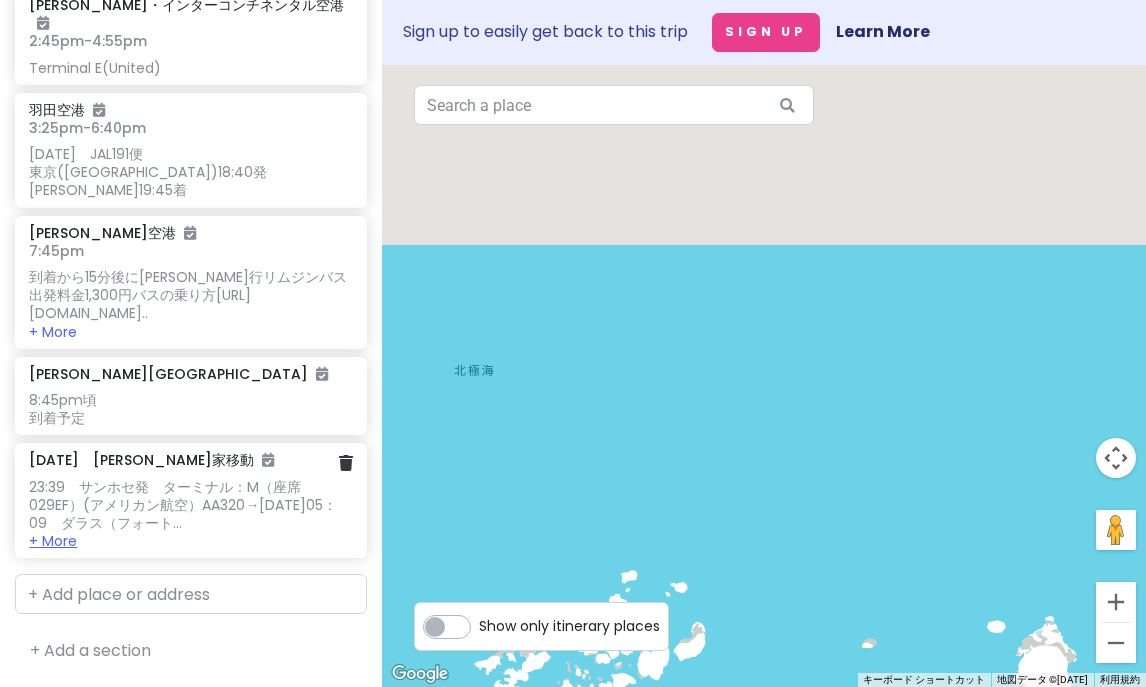 click on "+ More" at bounding box center (53, 541) 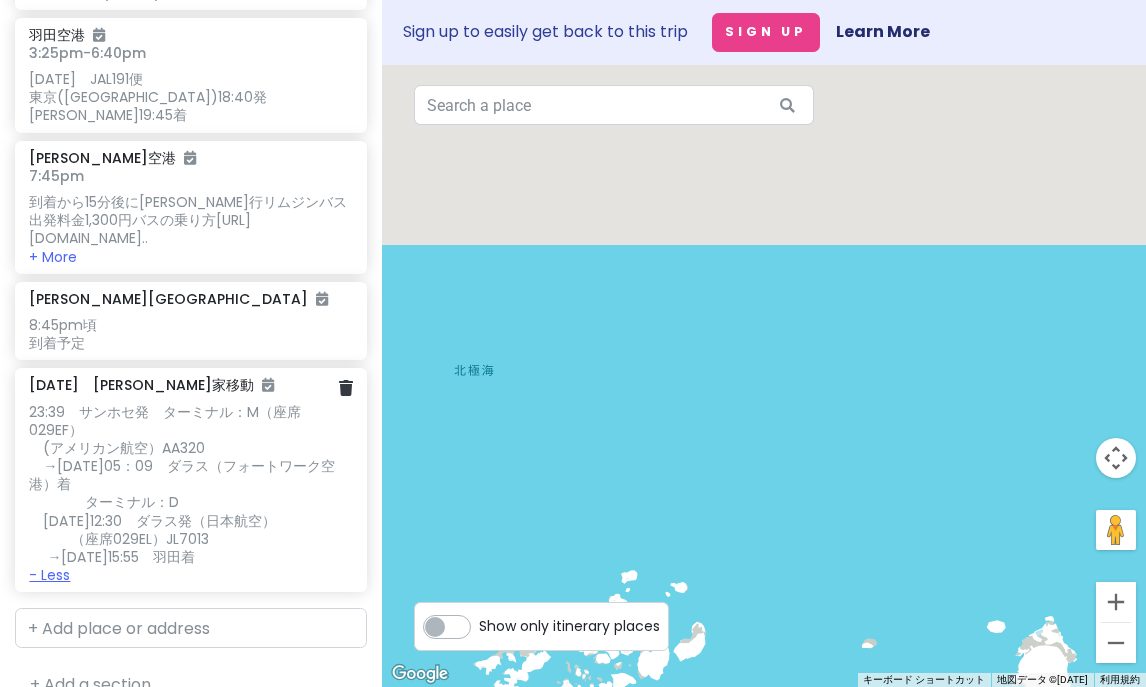 scroll, scrollTop: 2650, scrollLeft: 0, axis: vertical 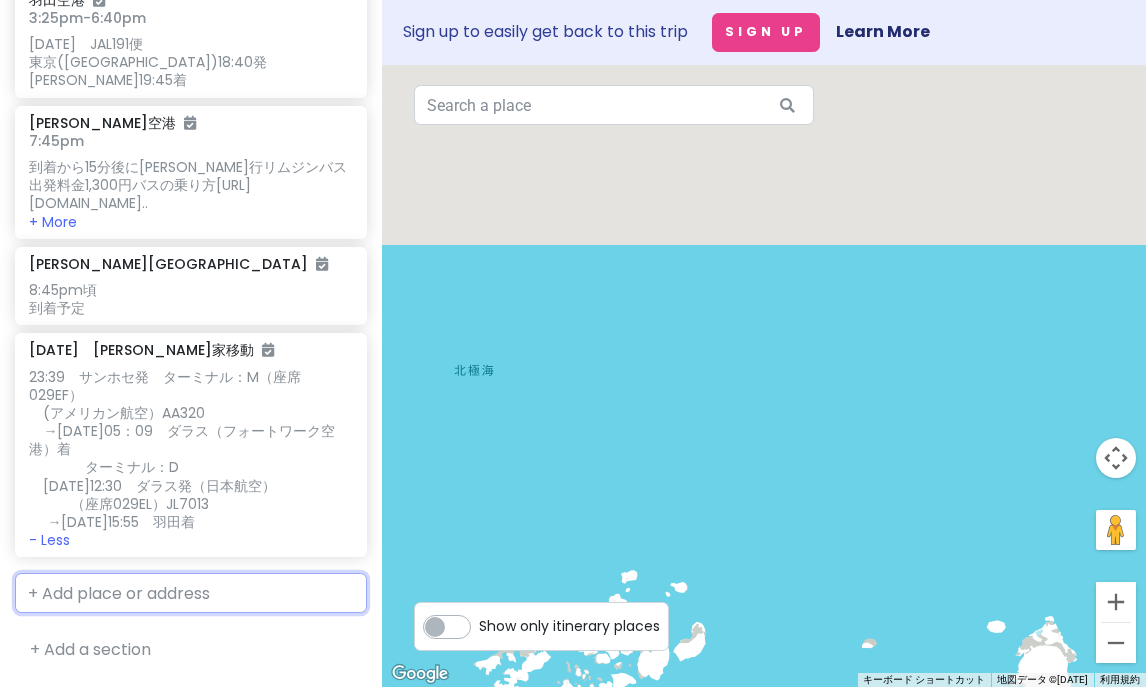 click at bounding box center [191, 593] 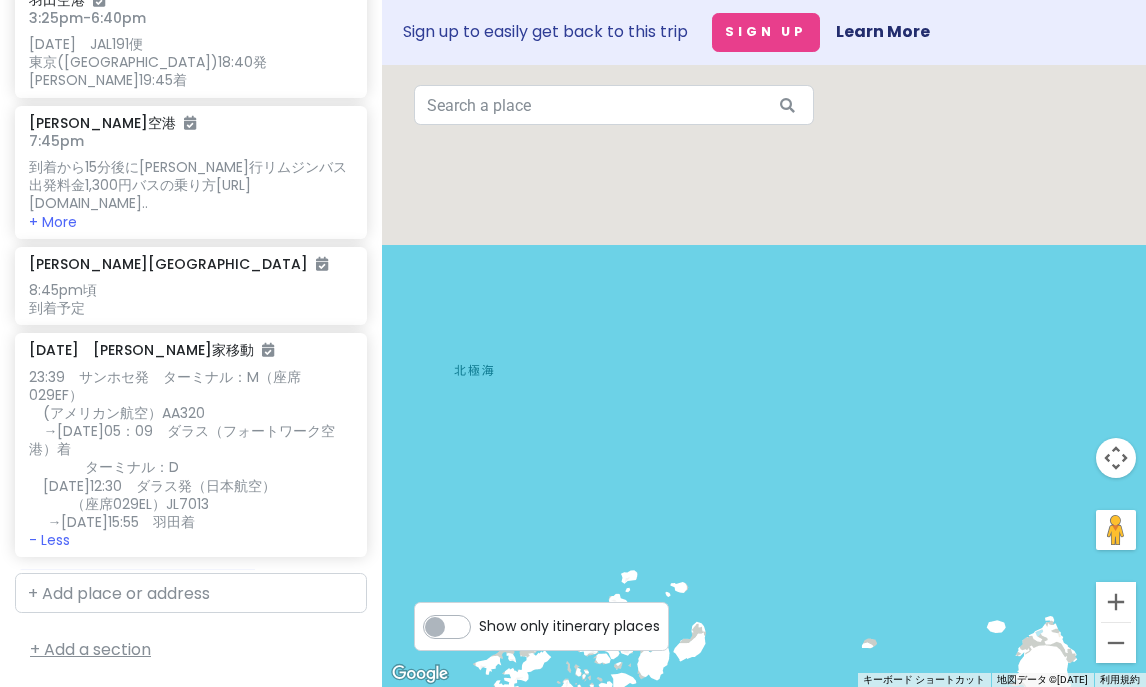 click on "+ Add a section" at bounding box center (90, 649) 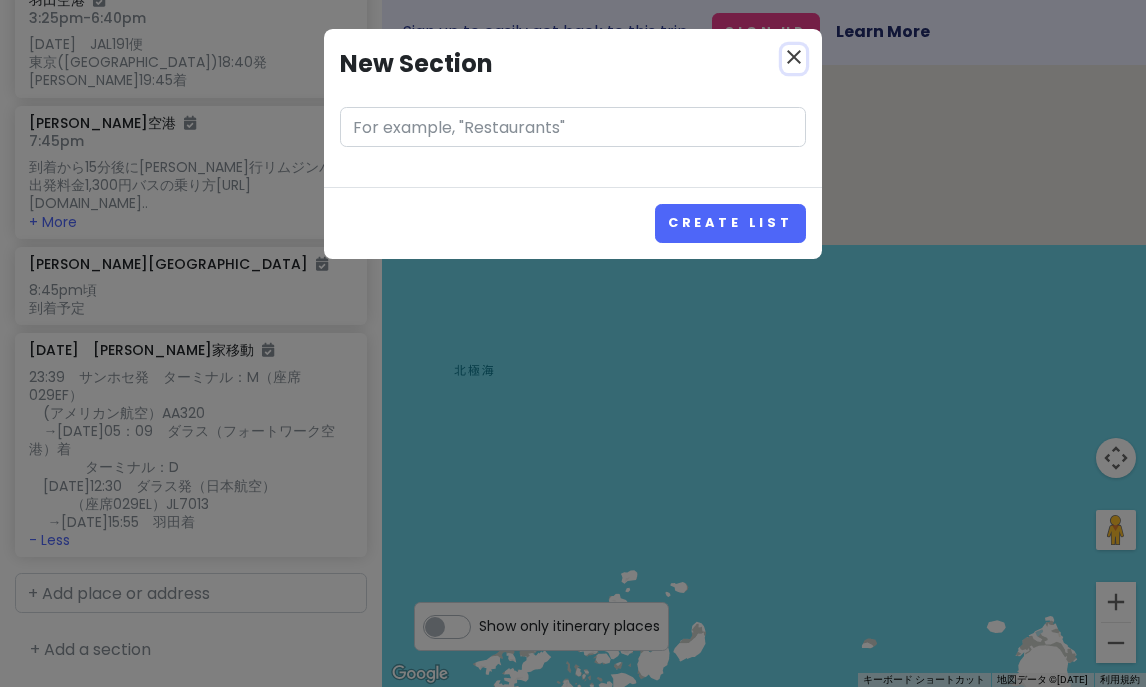 click on "close" at bounding box center [794, 57] 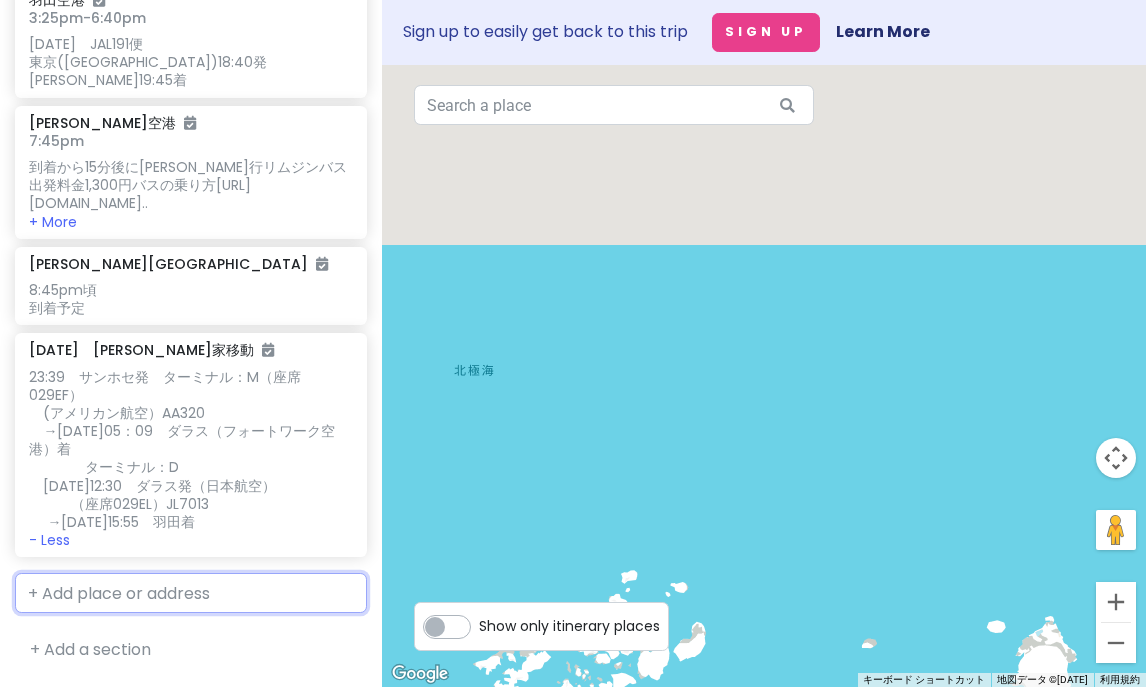 click at bounding box center (191, 593) 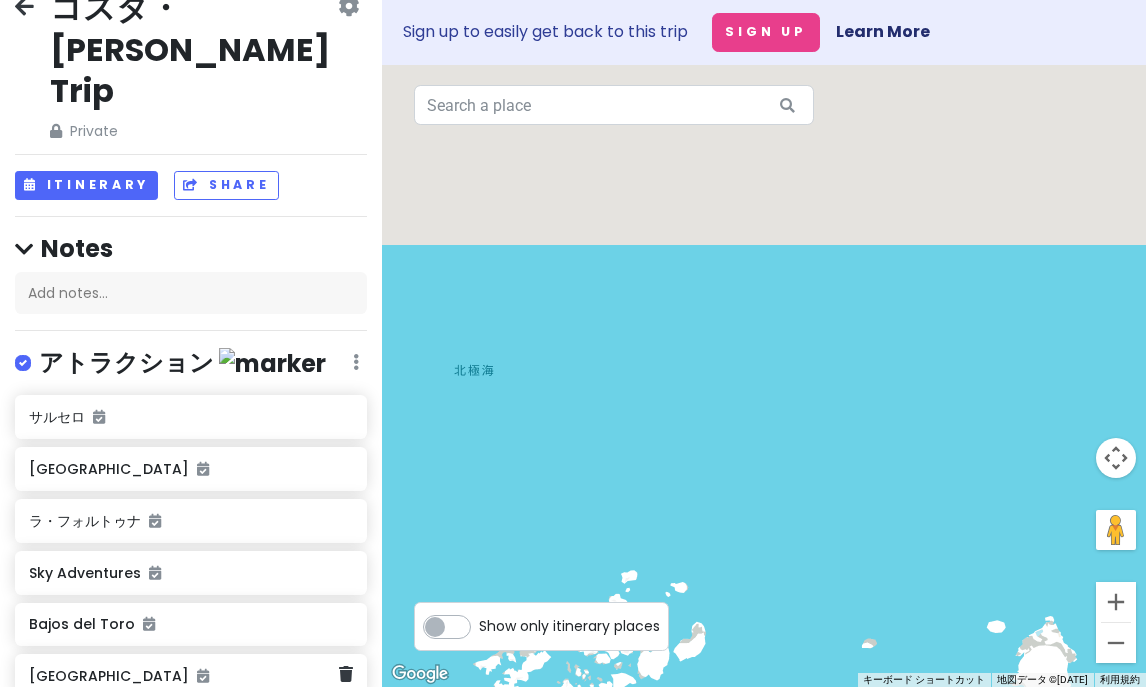 scroll, scrollTop: 0, scrollLeft: 0, axis: both 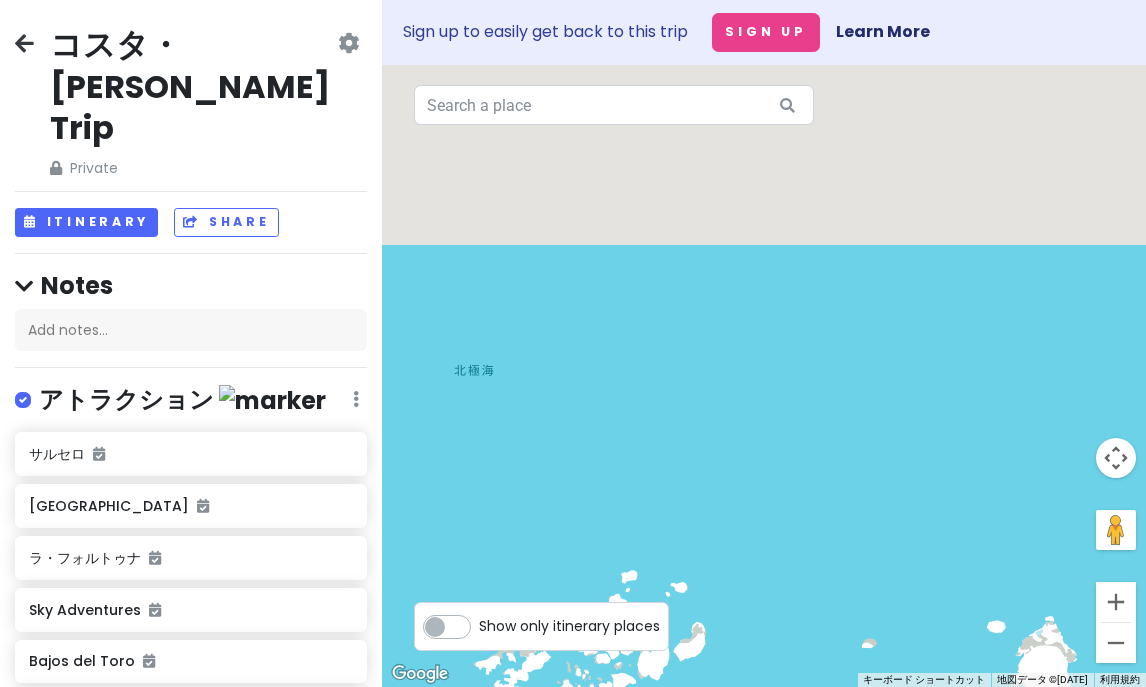 click on "Notes" at bounding box center [191, 285] 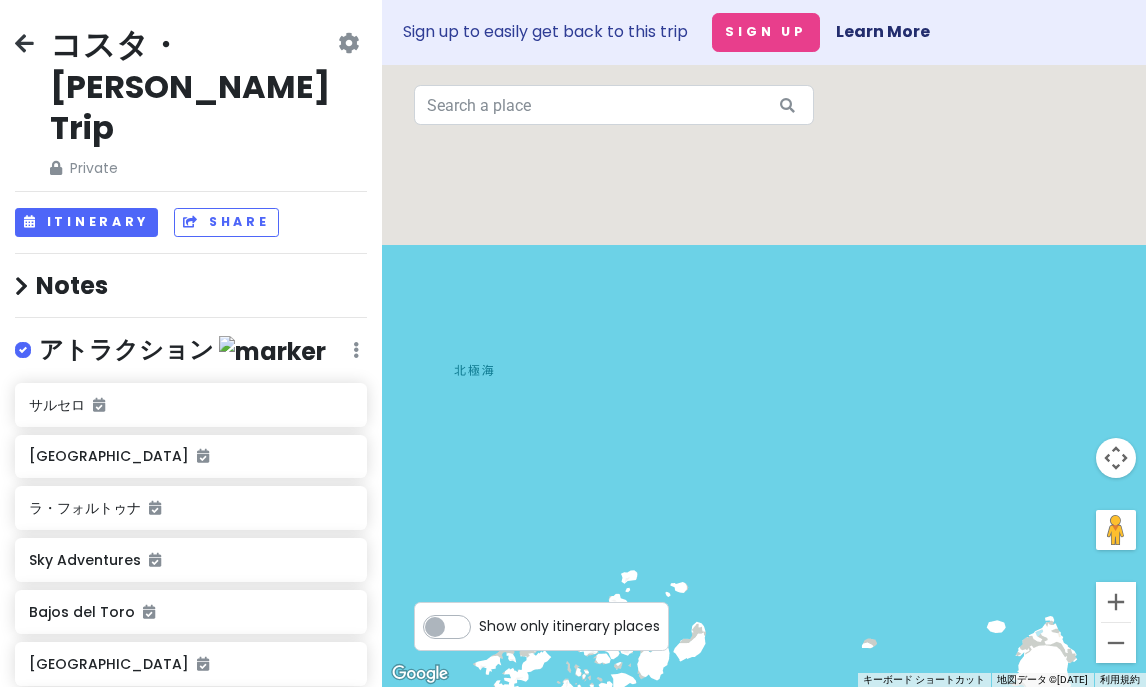 click on "矢印キーを押すと移動します。 [PERSON_NAME][GEOGRAPHIC_DATA]        (1,877) 日本、[STREET_ADDRESS][PERSON_NAME][PERSON_NAME][PERSON_NAME] [PHONE_NUMBER]   ·   [DOMAIN_NAME]   ·   移動 到着から15分後に[PERSON_NAME]行リムジンバス出発
料金1,300円
バスの乗り方
[URL][DOMAIN_NAME]
車内でクレジットカードタッチ決済可能
[URL][DOMAIN_NAME] Added to  [DATE]" at bounding box center (764, 376) 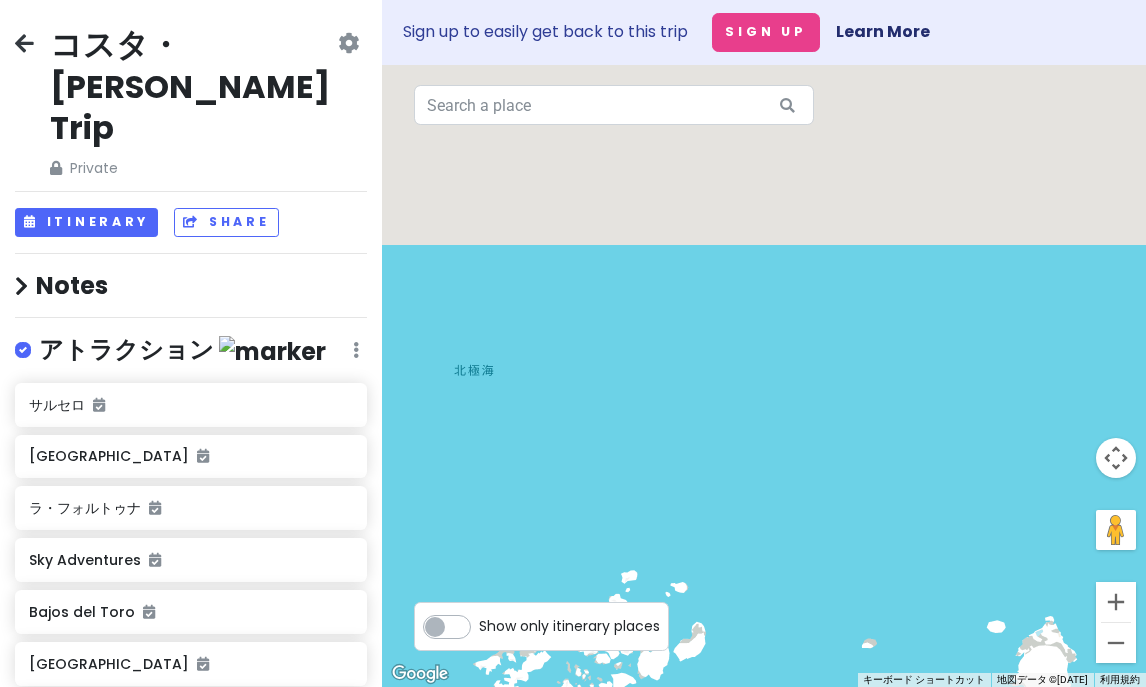 click on "矢印キーを押すと移動します。" at bounding box center (764, 376) 